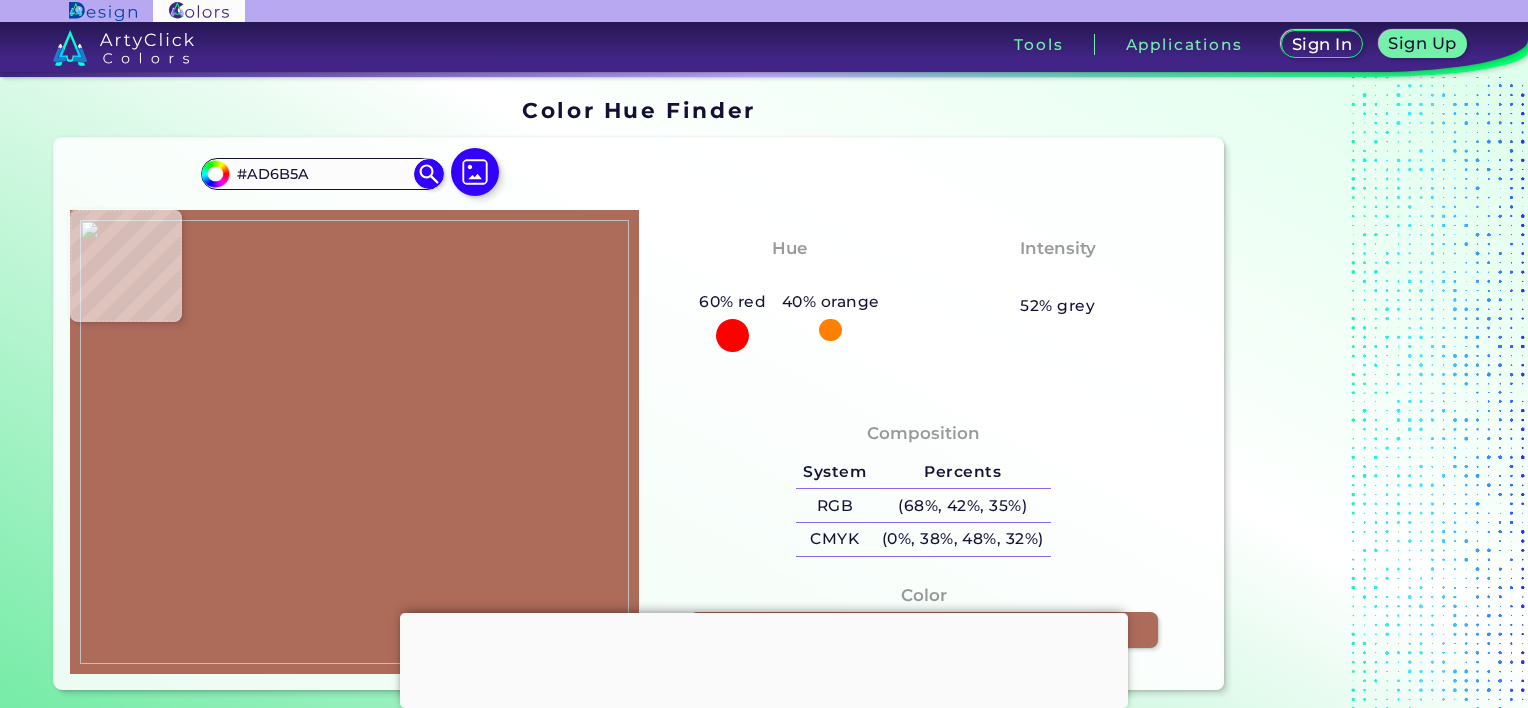 click at bounding box center (354, 442) 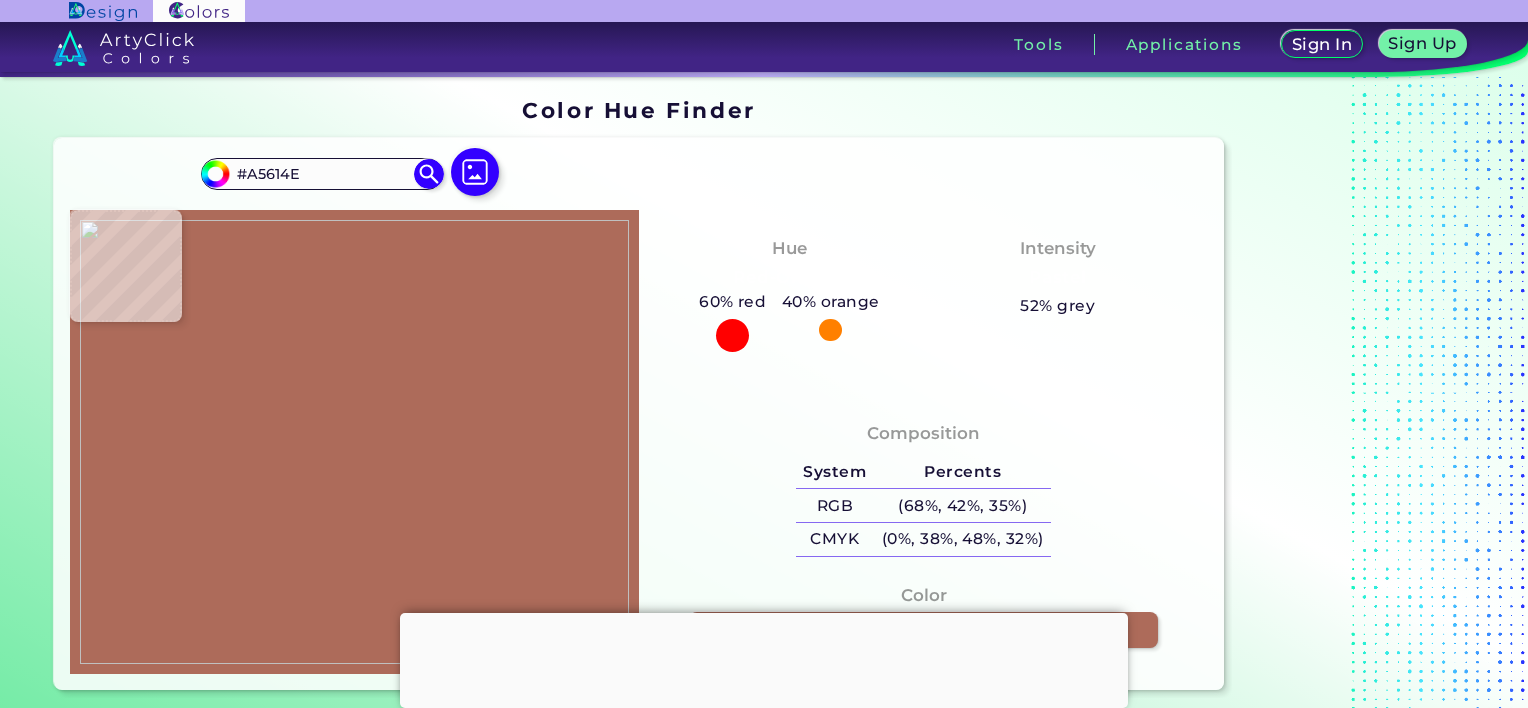 type on "#a4604e" 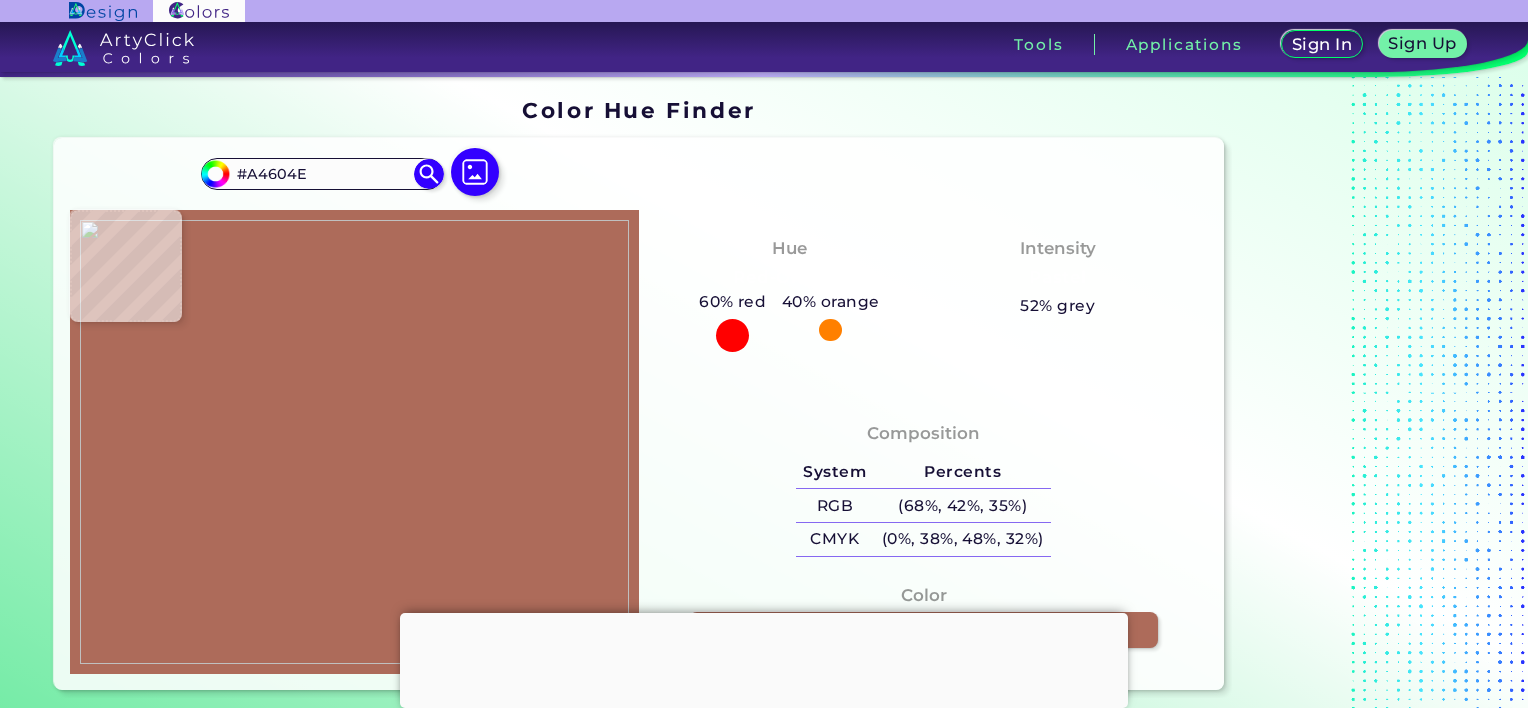 type on "#a46150" 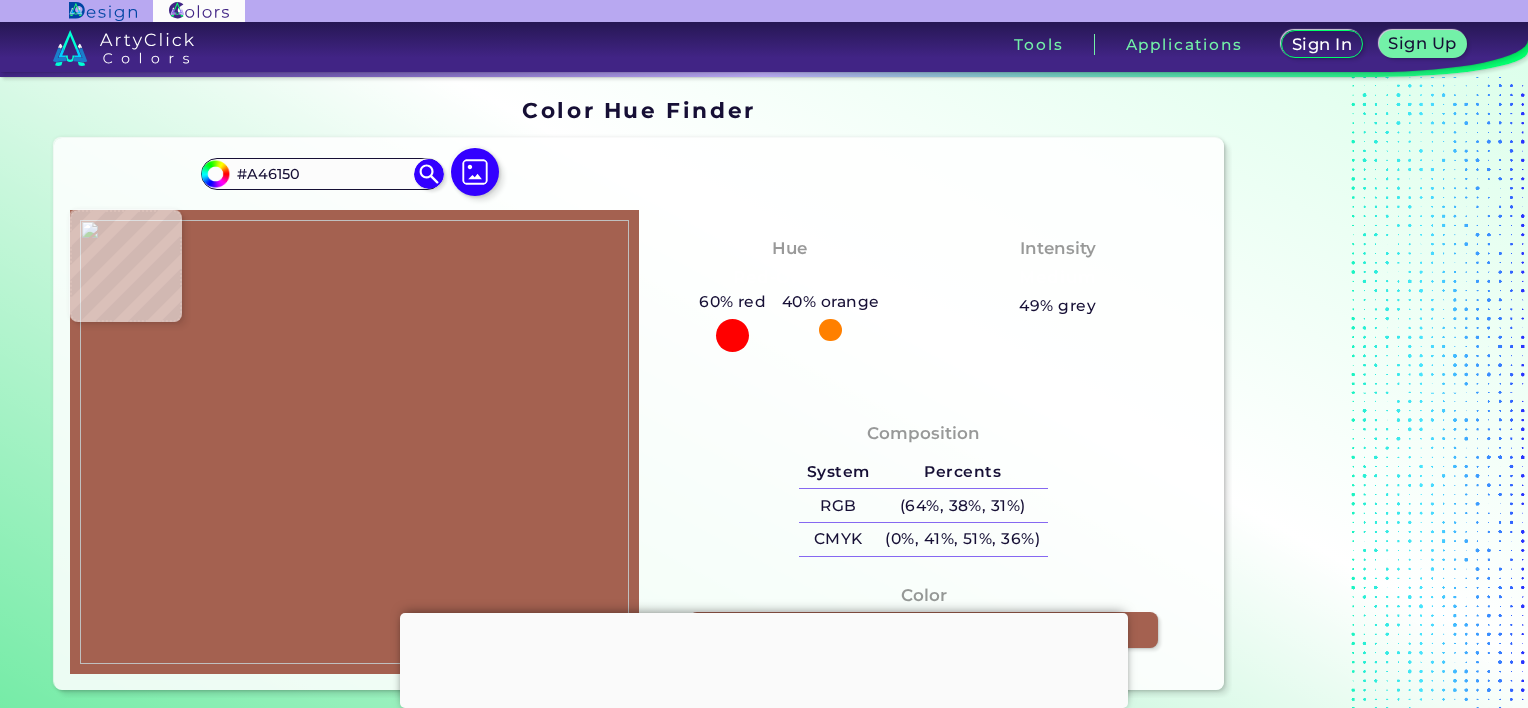 type on "#a66251" 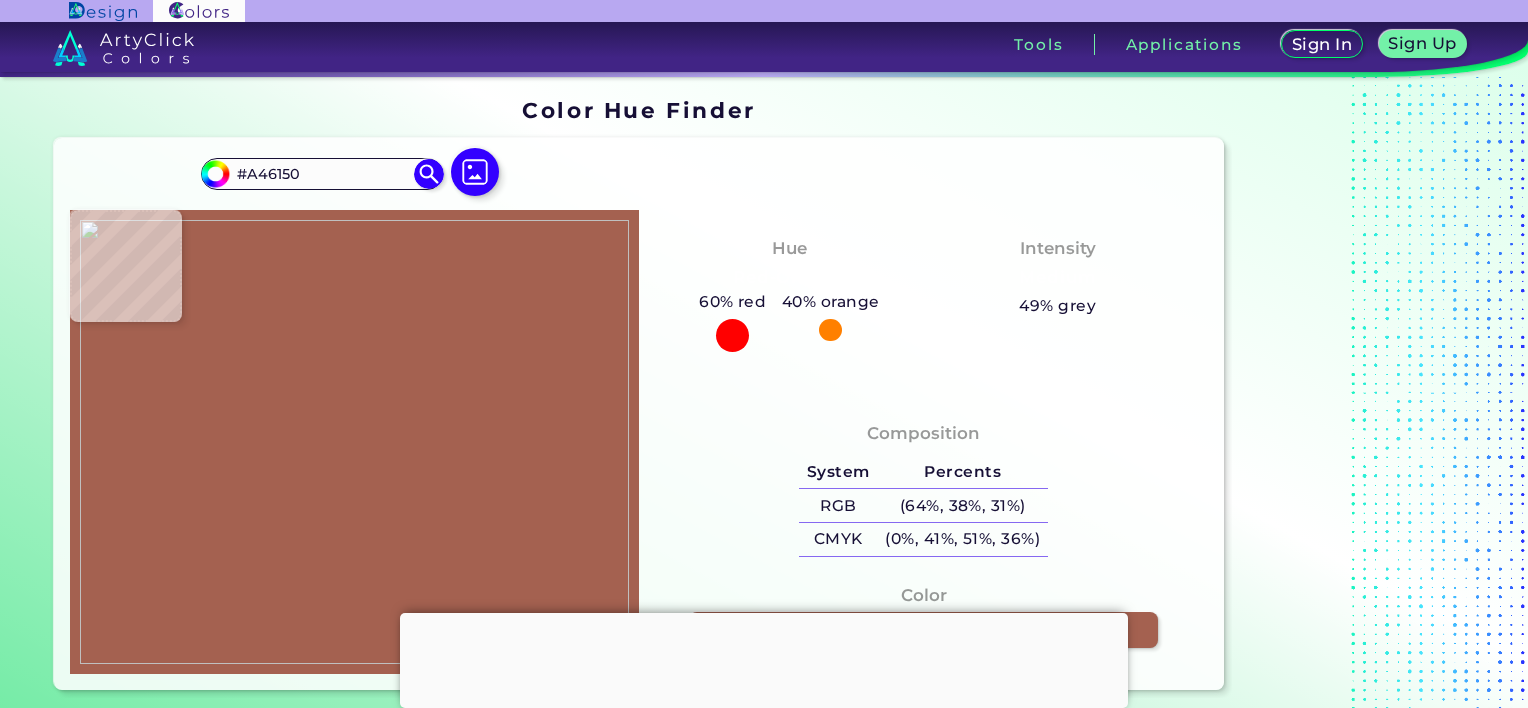 type on "#A66251" 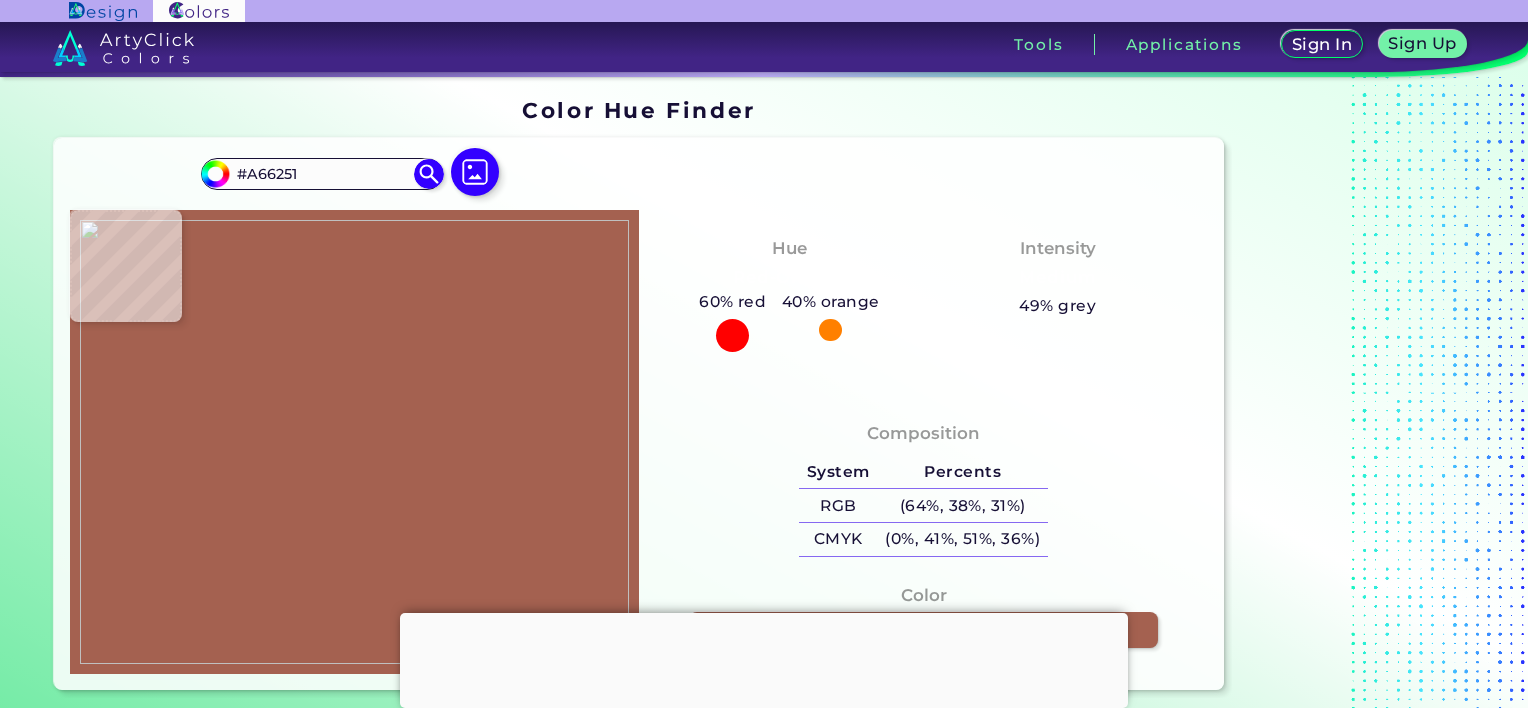 type on "#a86453" 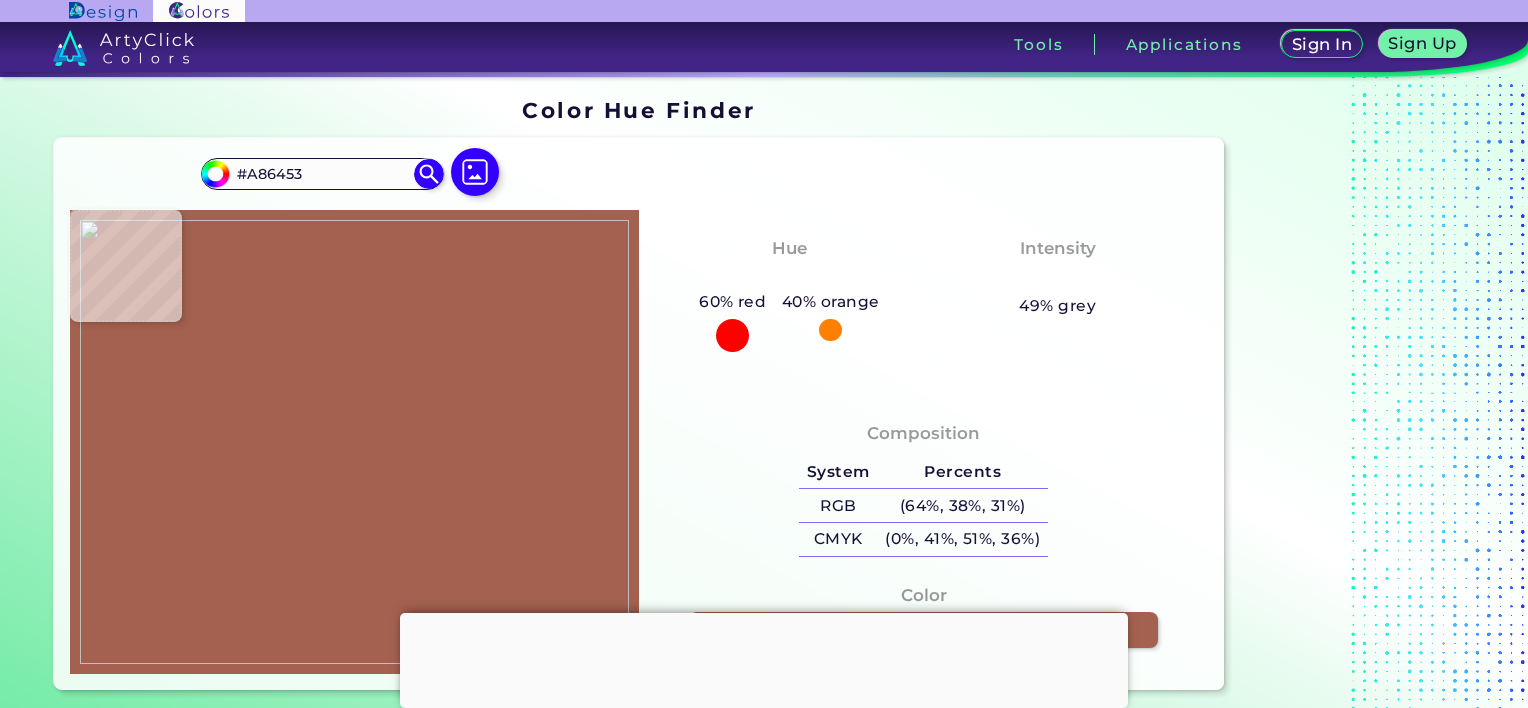 type on "#ab6756" 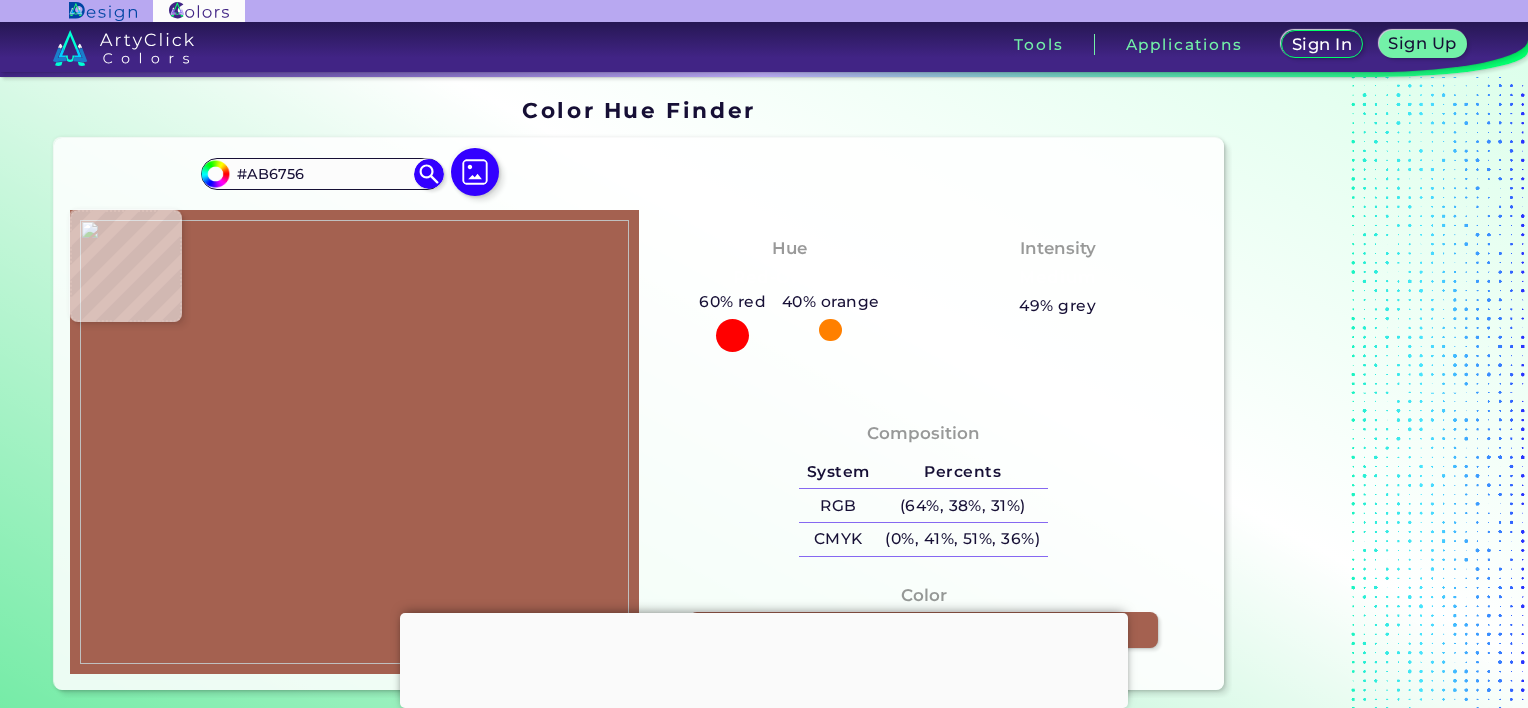 type on "#ae6b58" 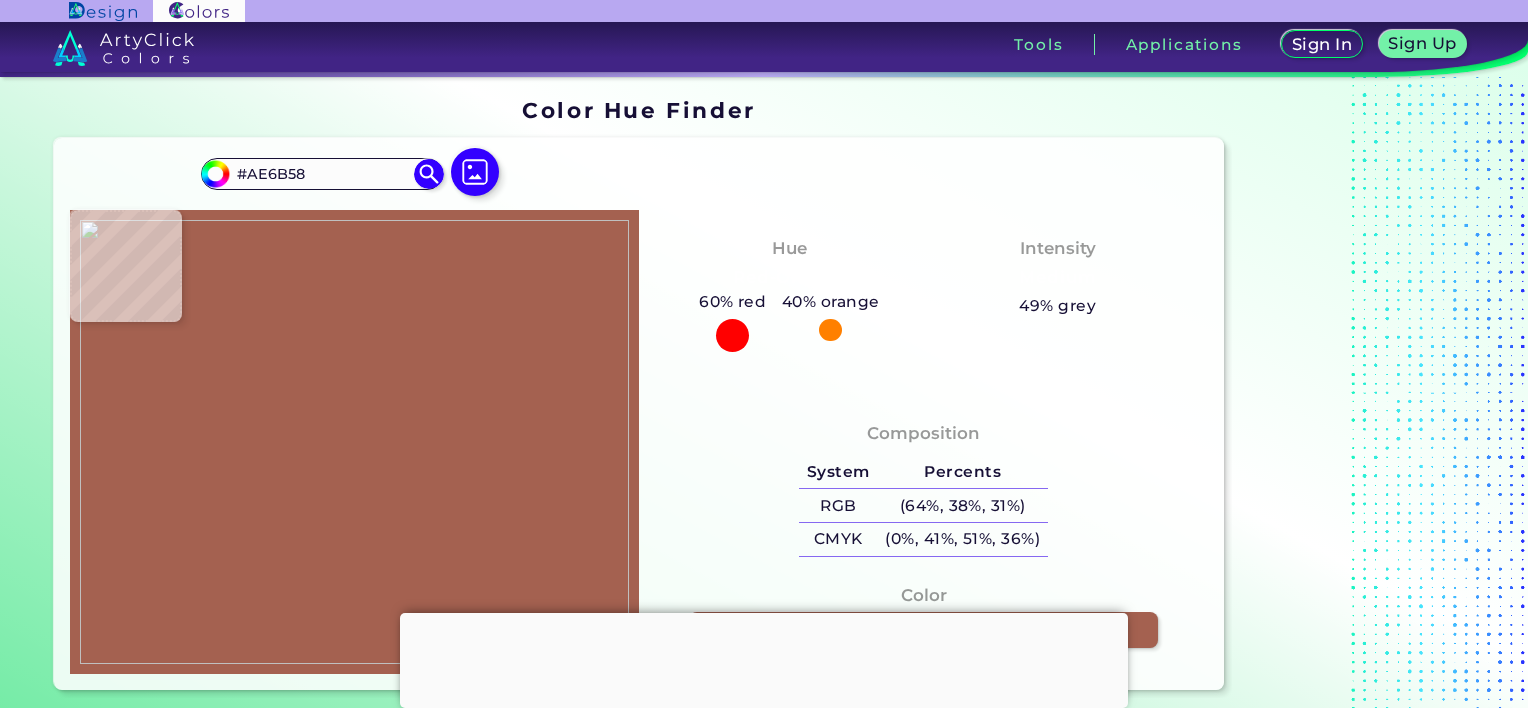 type on "#b36b5a" 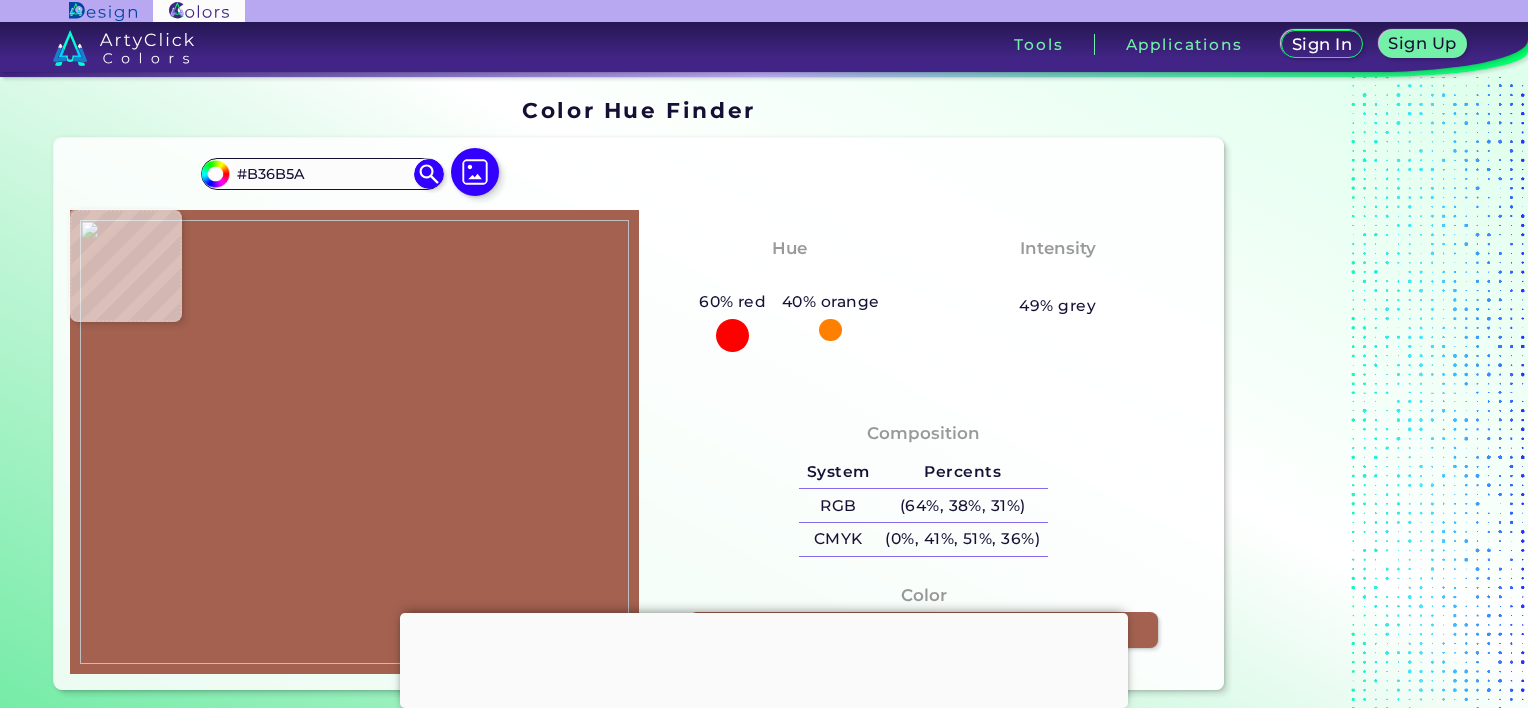 type on "#000000" 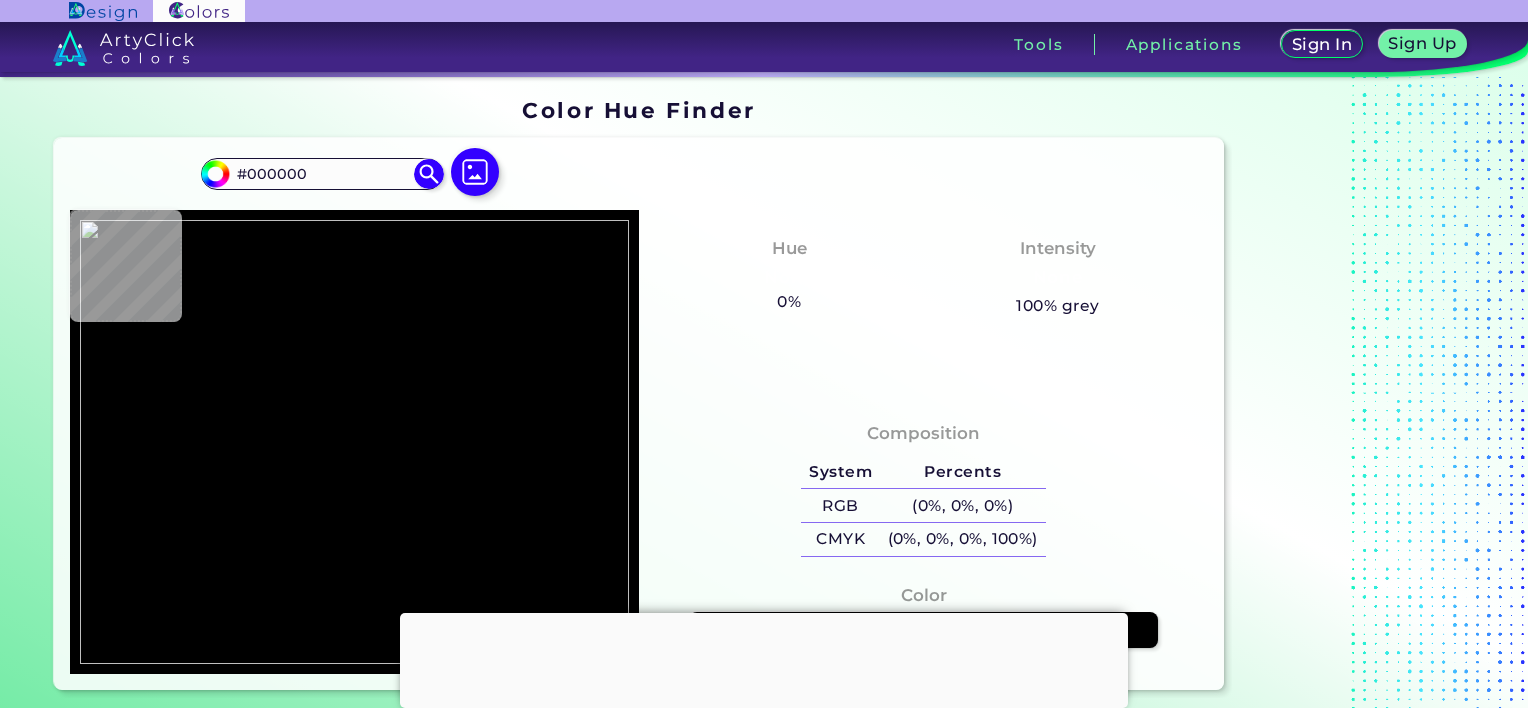 type on "#b27361" 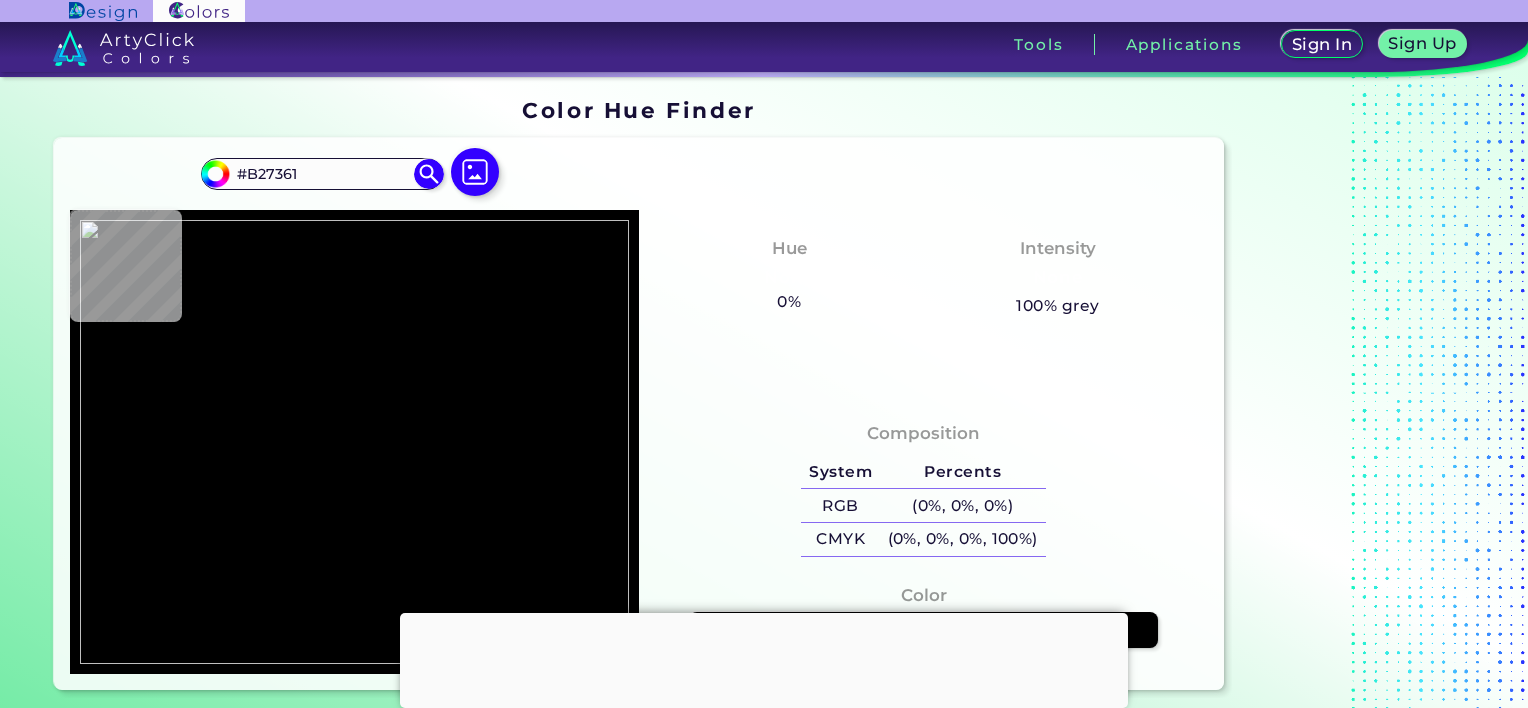 type on "#b26e5d" 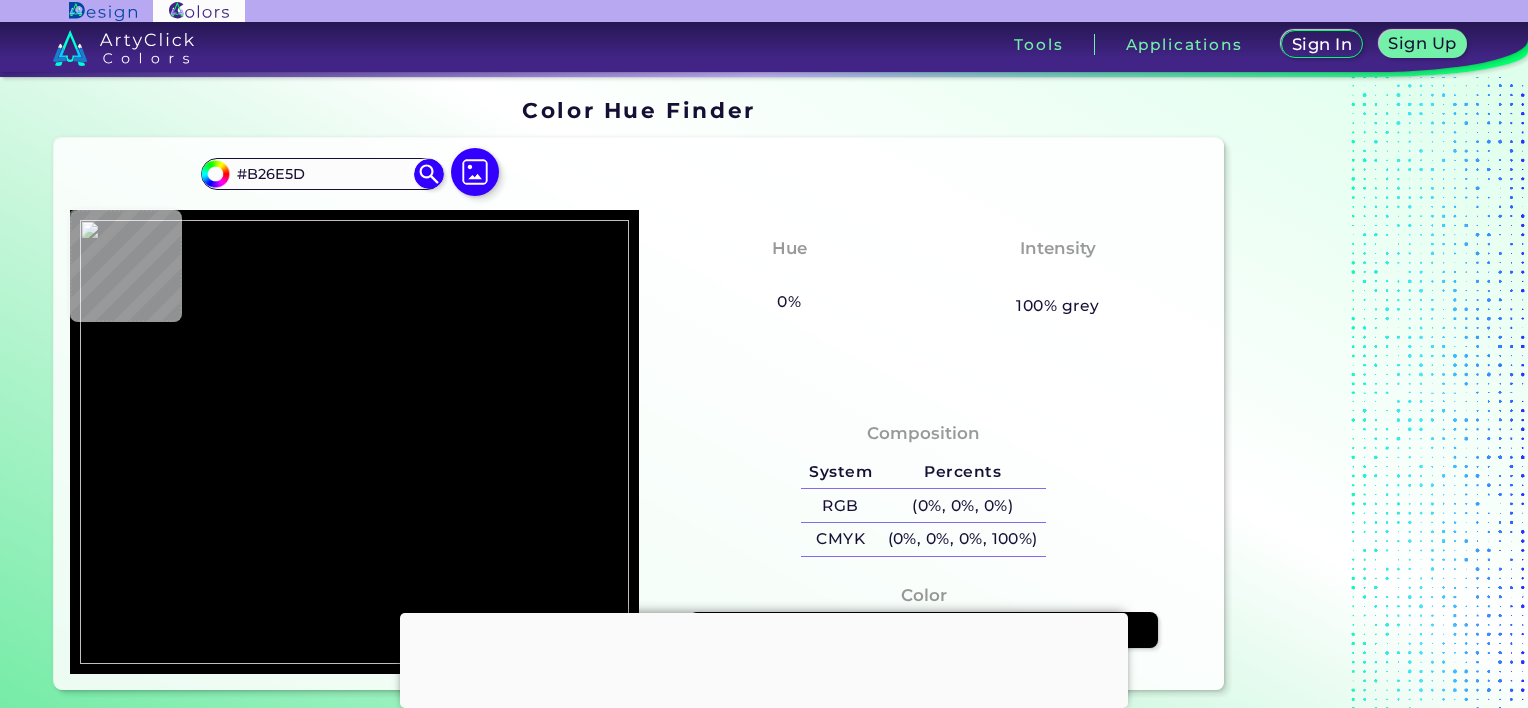 type on "#af6a59" 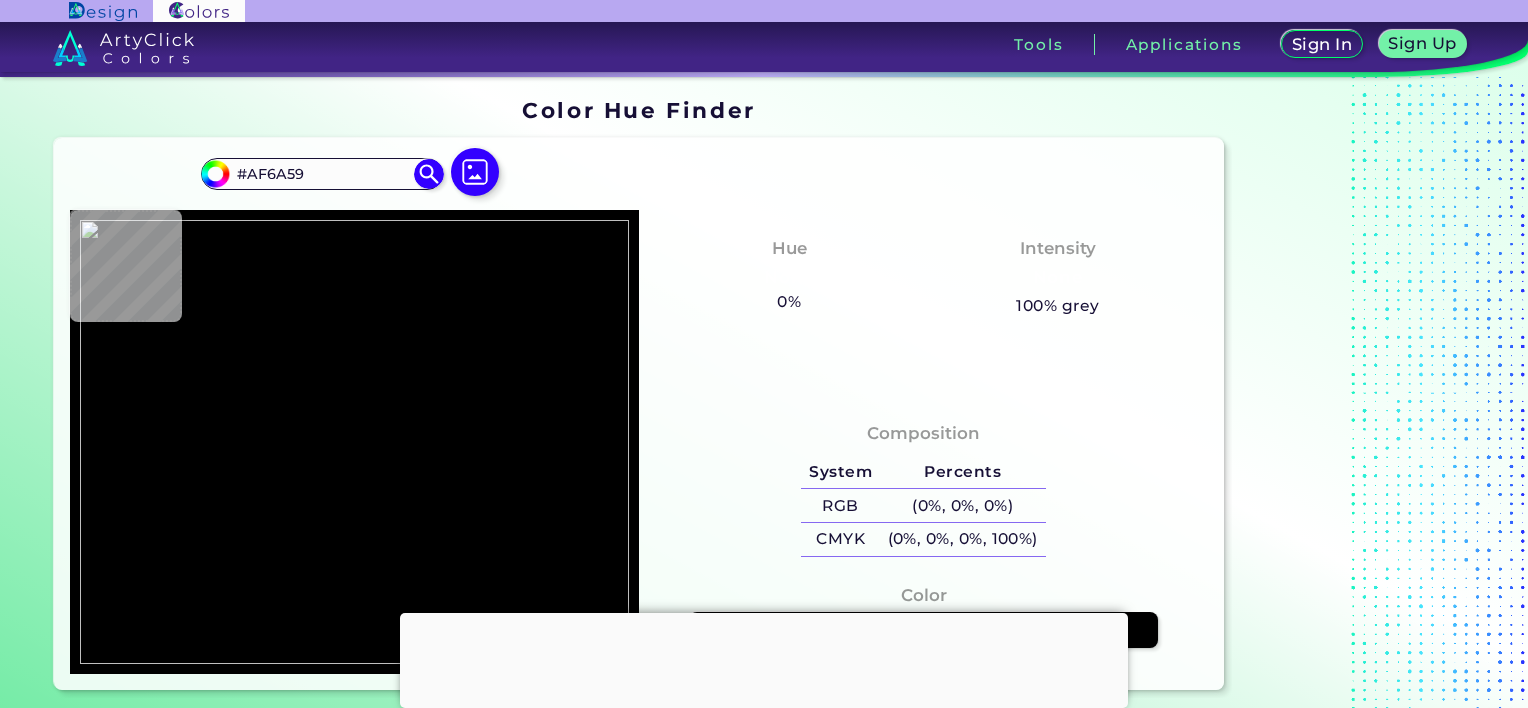 type on "#ae6a59" 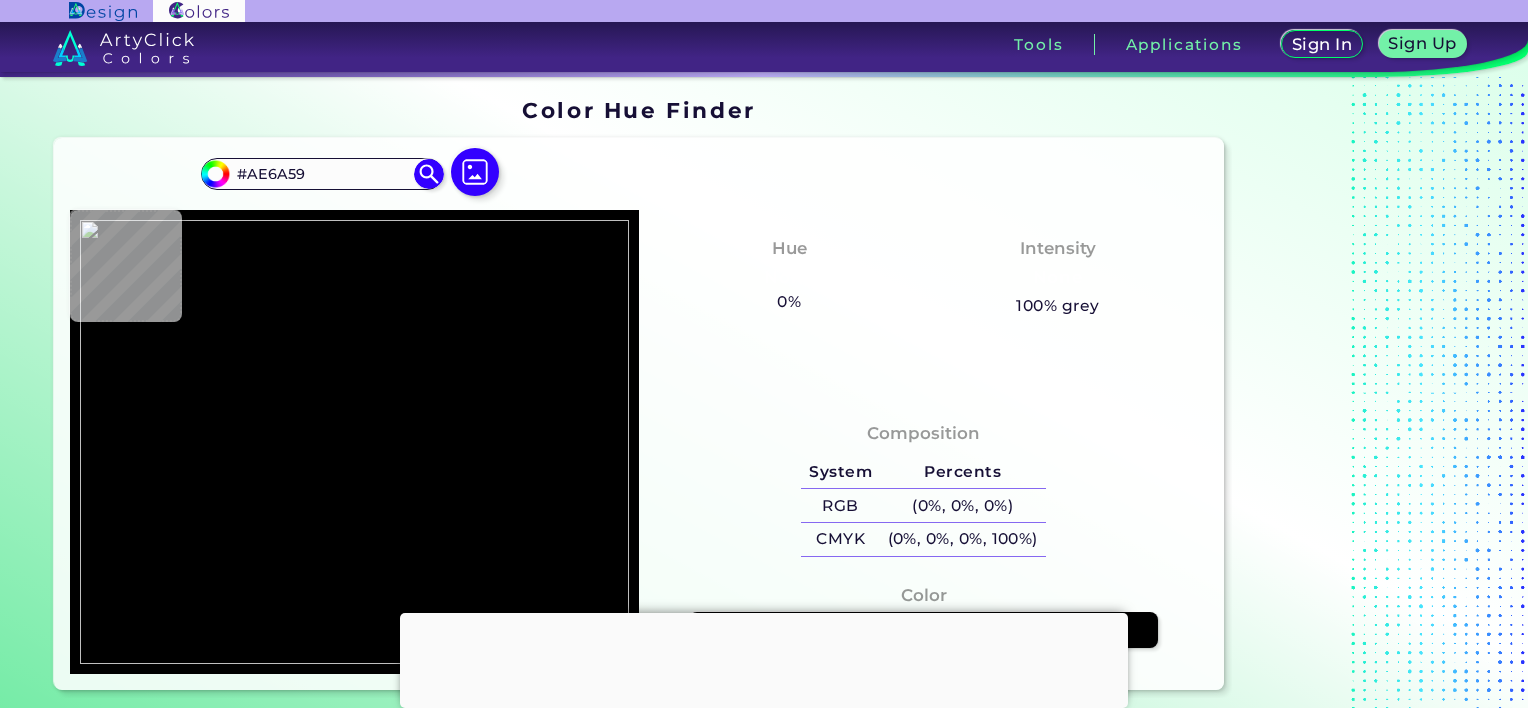 type on "#ac6956" 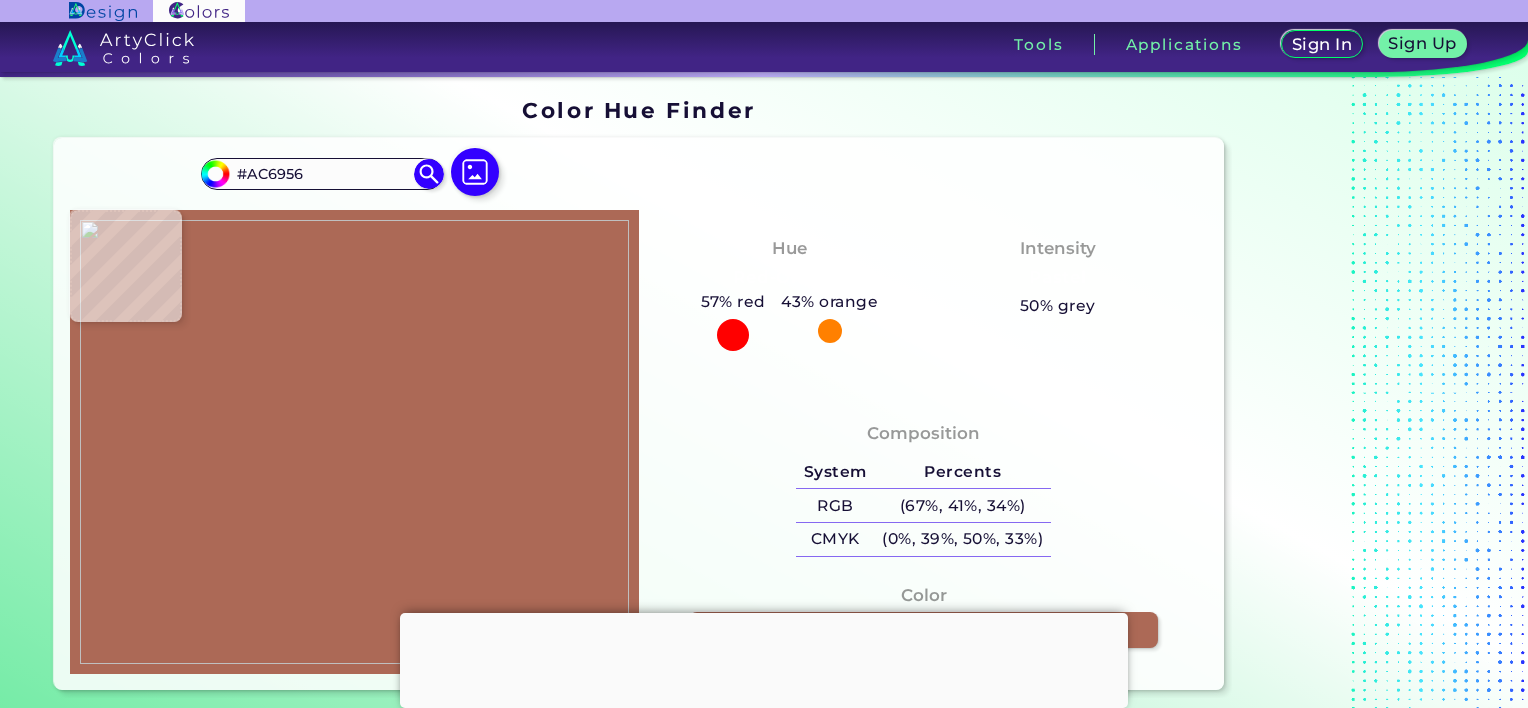type on "#ac6854" 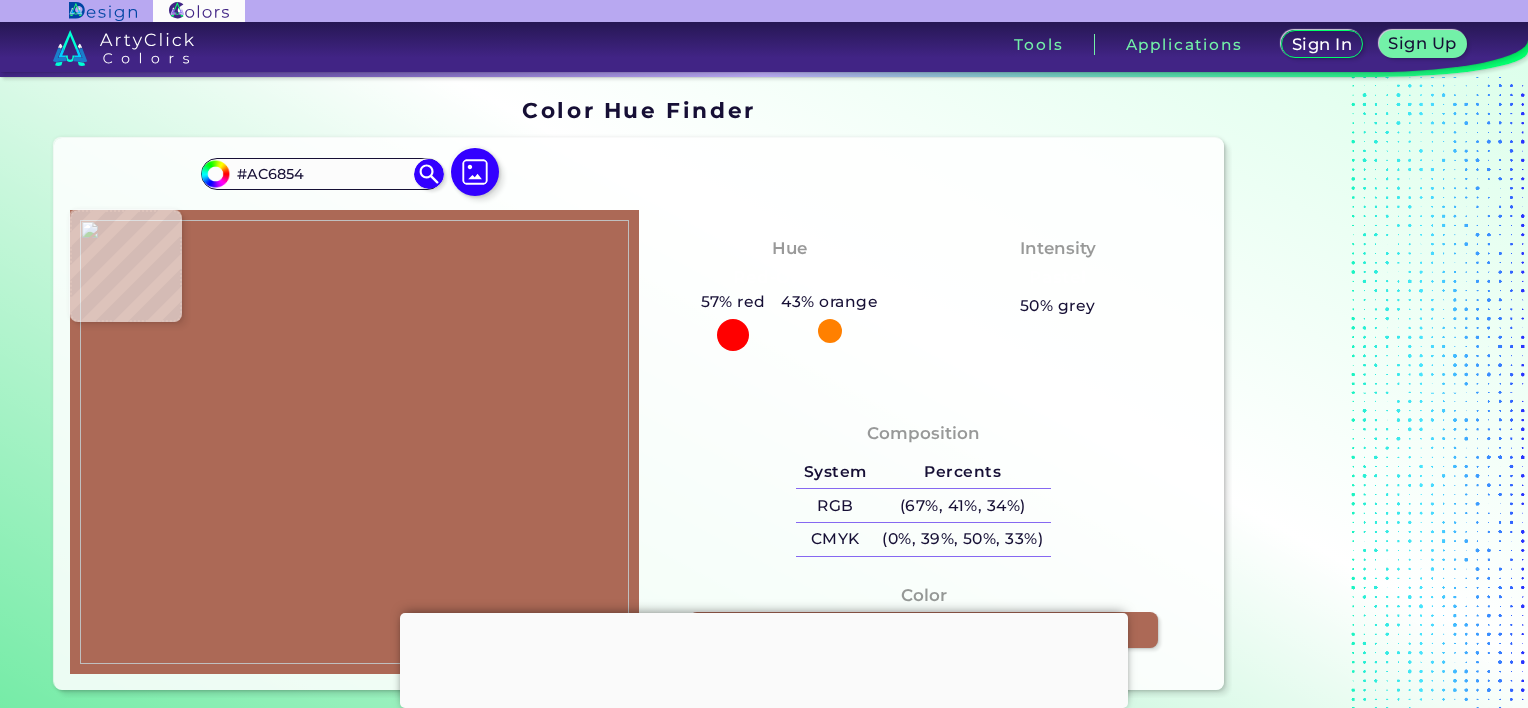 type on "#ac6853" 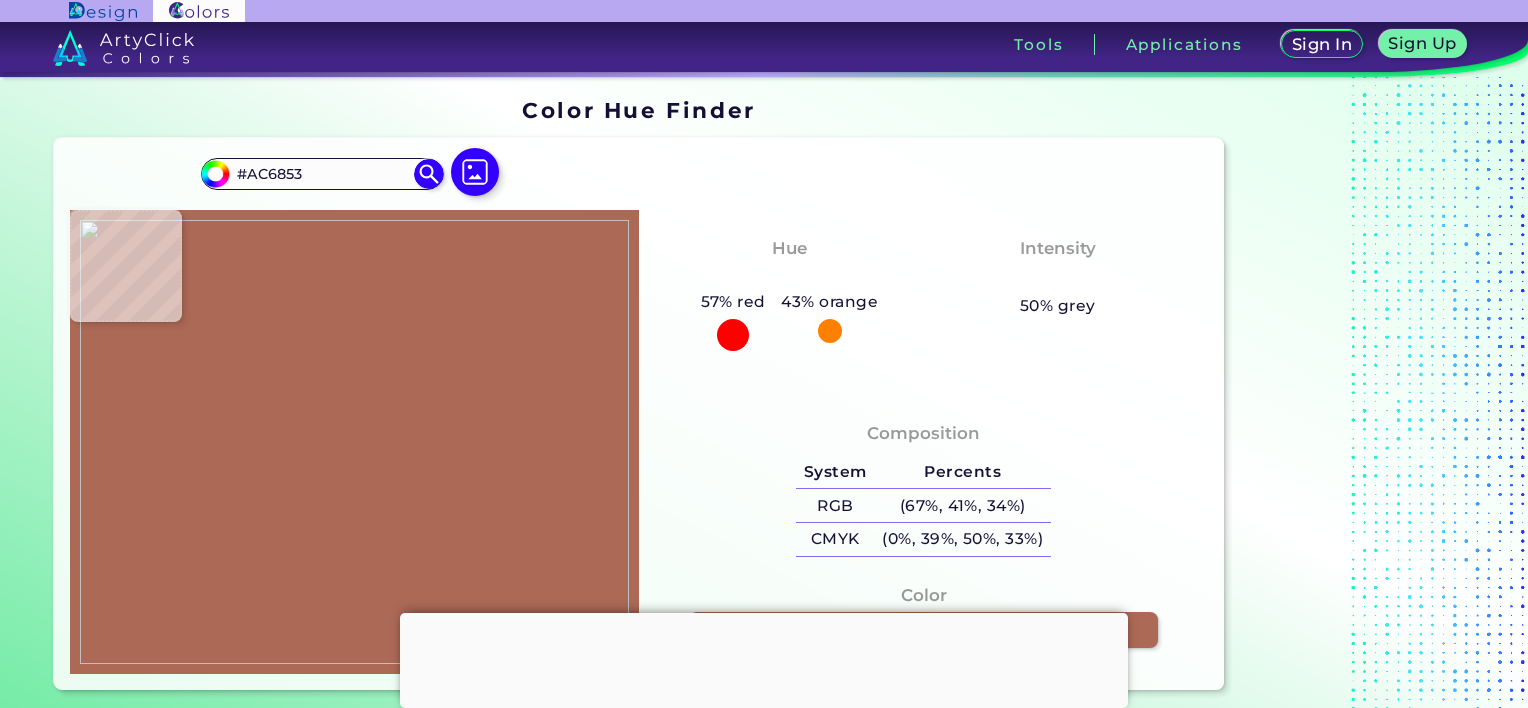 type on "#ab6752" 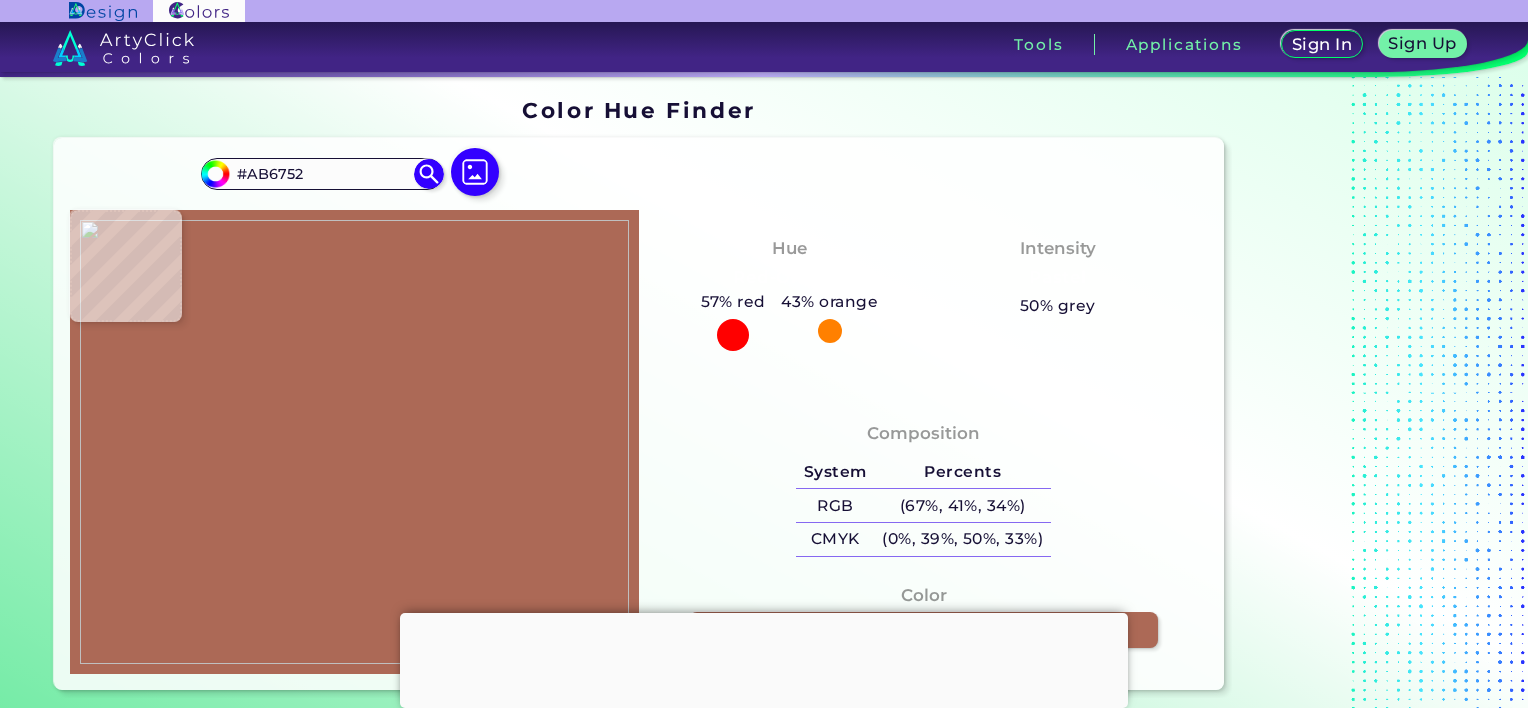 type on "#ab6753" 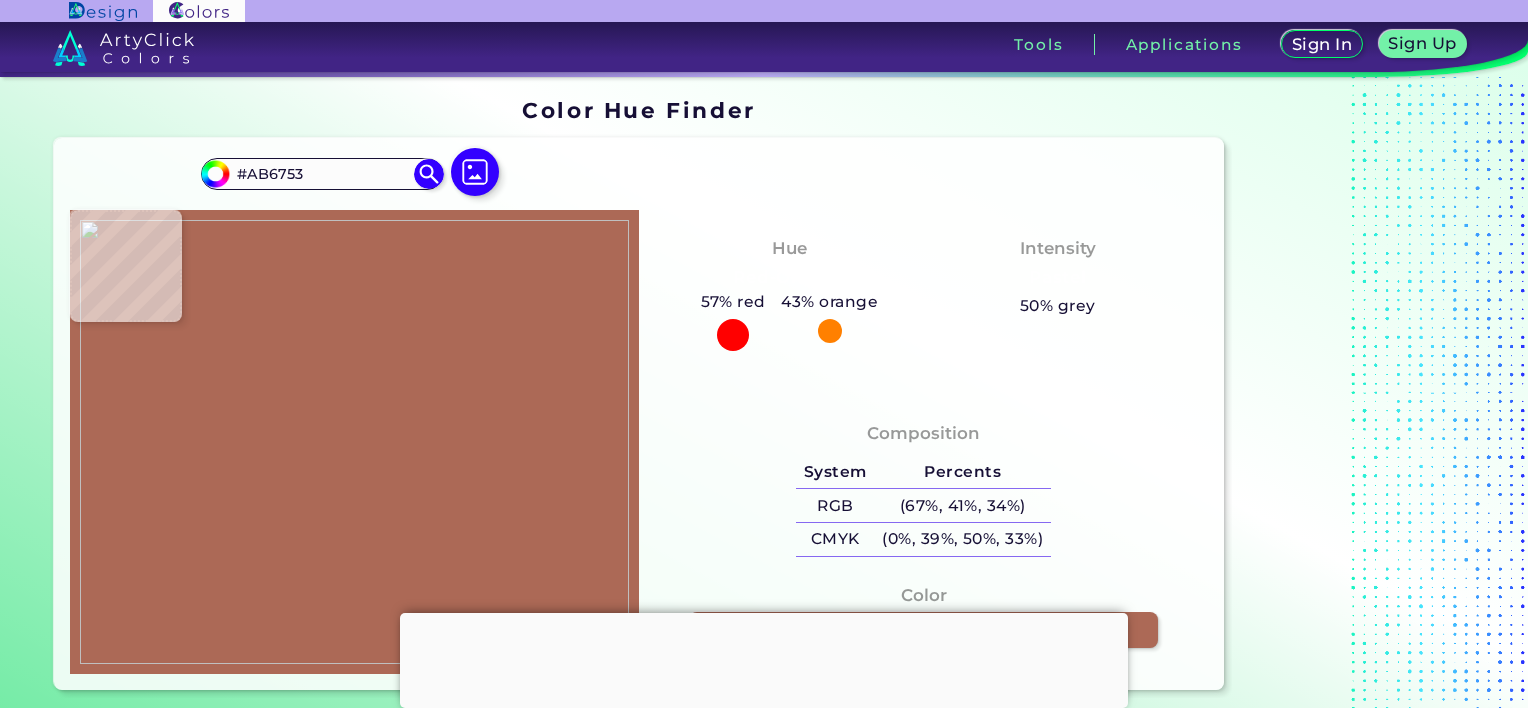 type on "#ab6754" 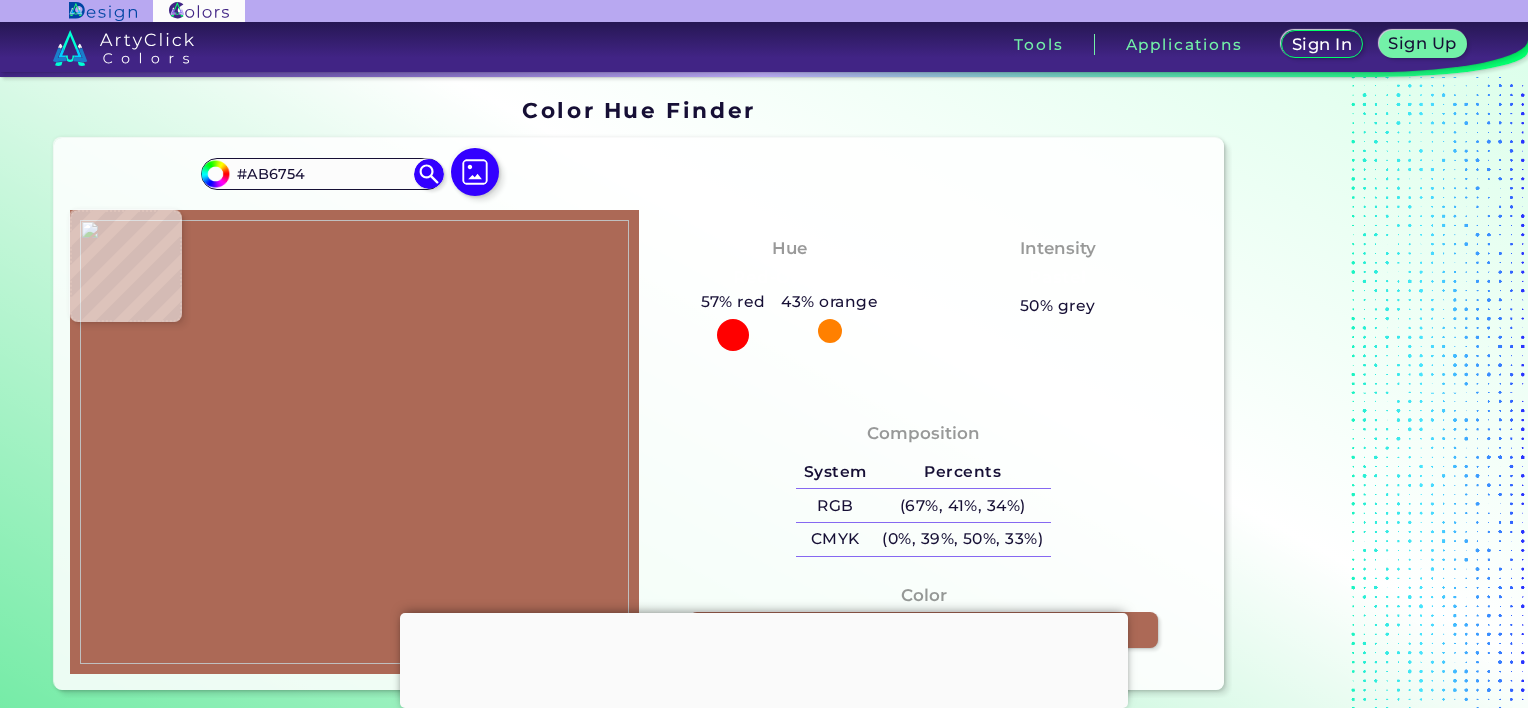 type on "#ab6655" 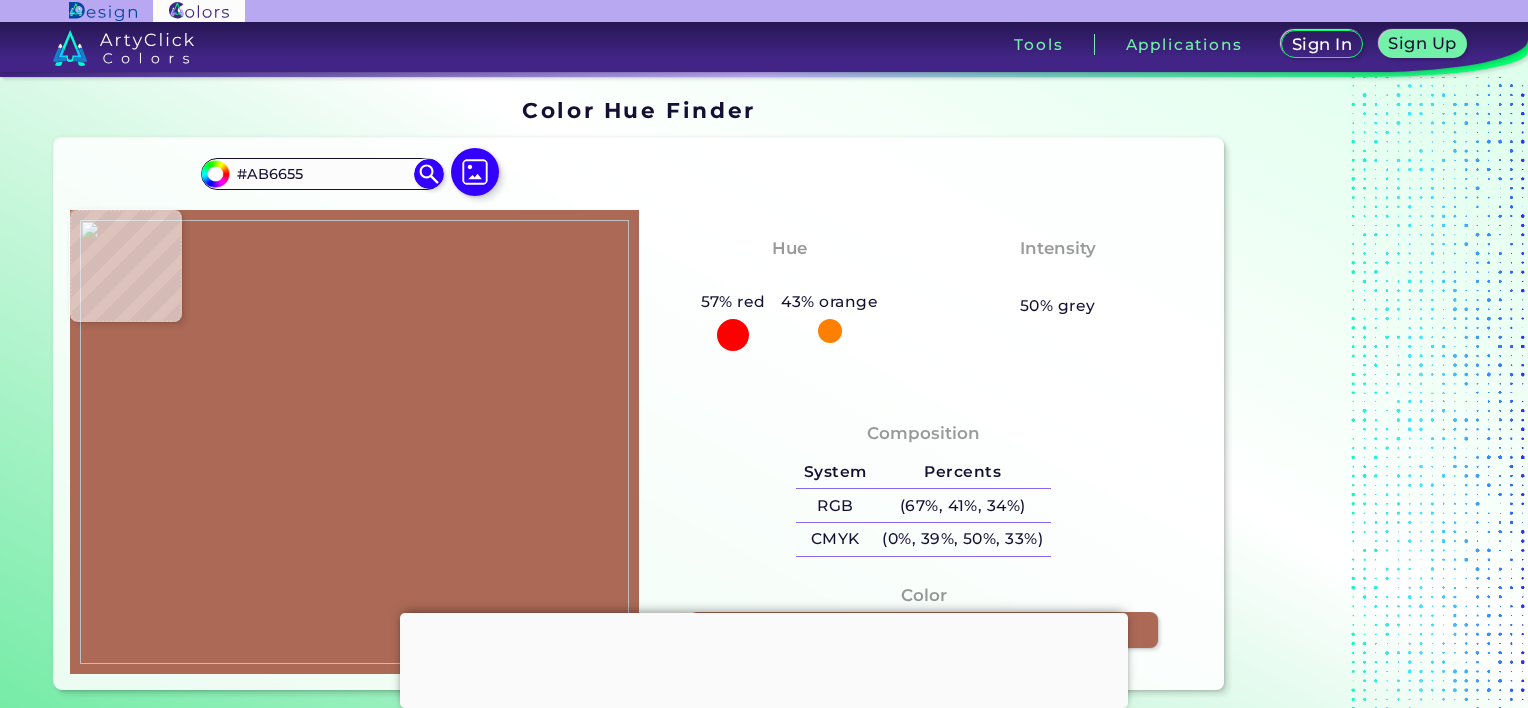 type on "#ab6656" 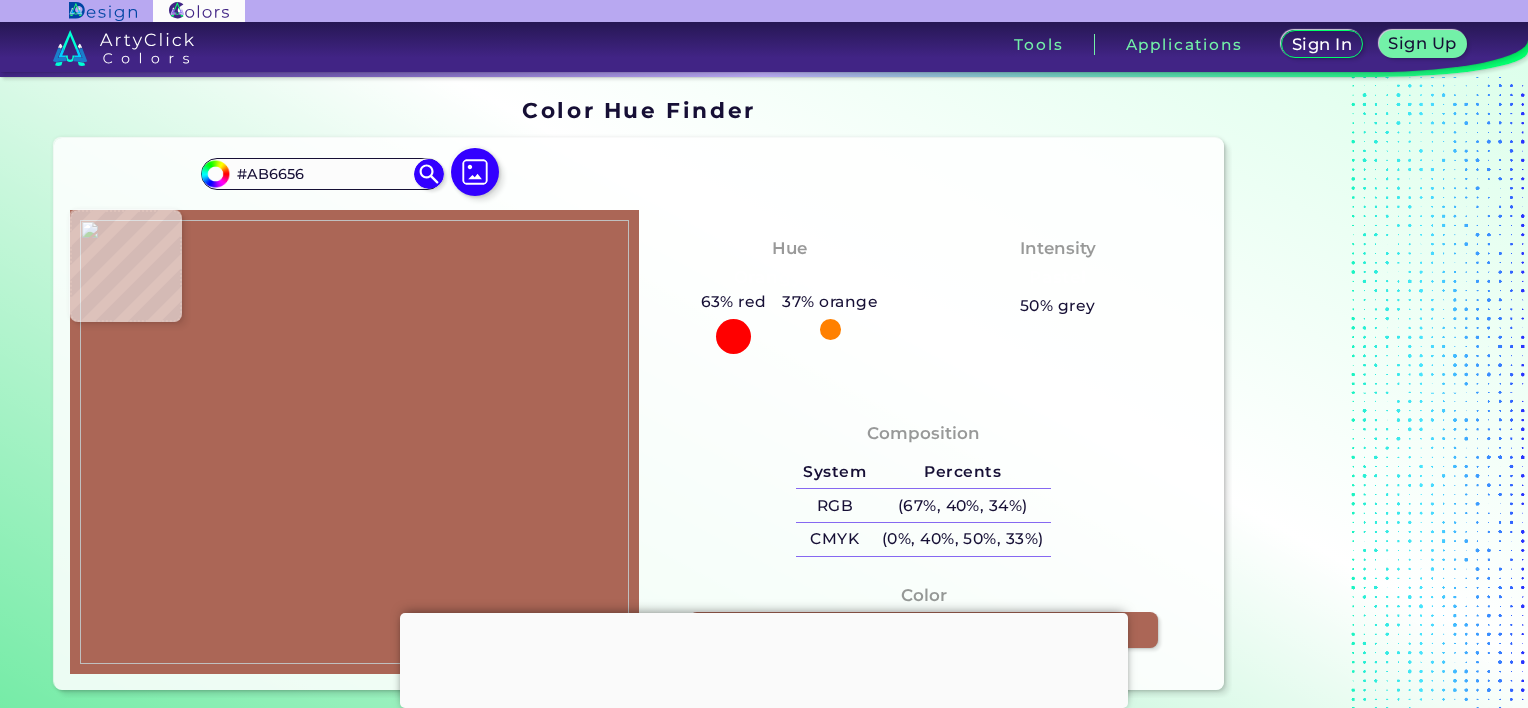 type on "#aa6656" 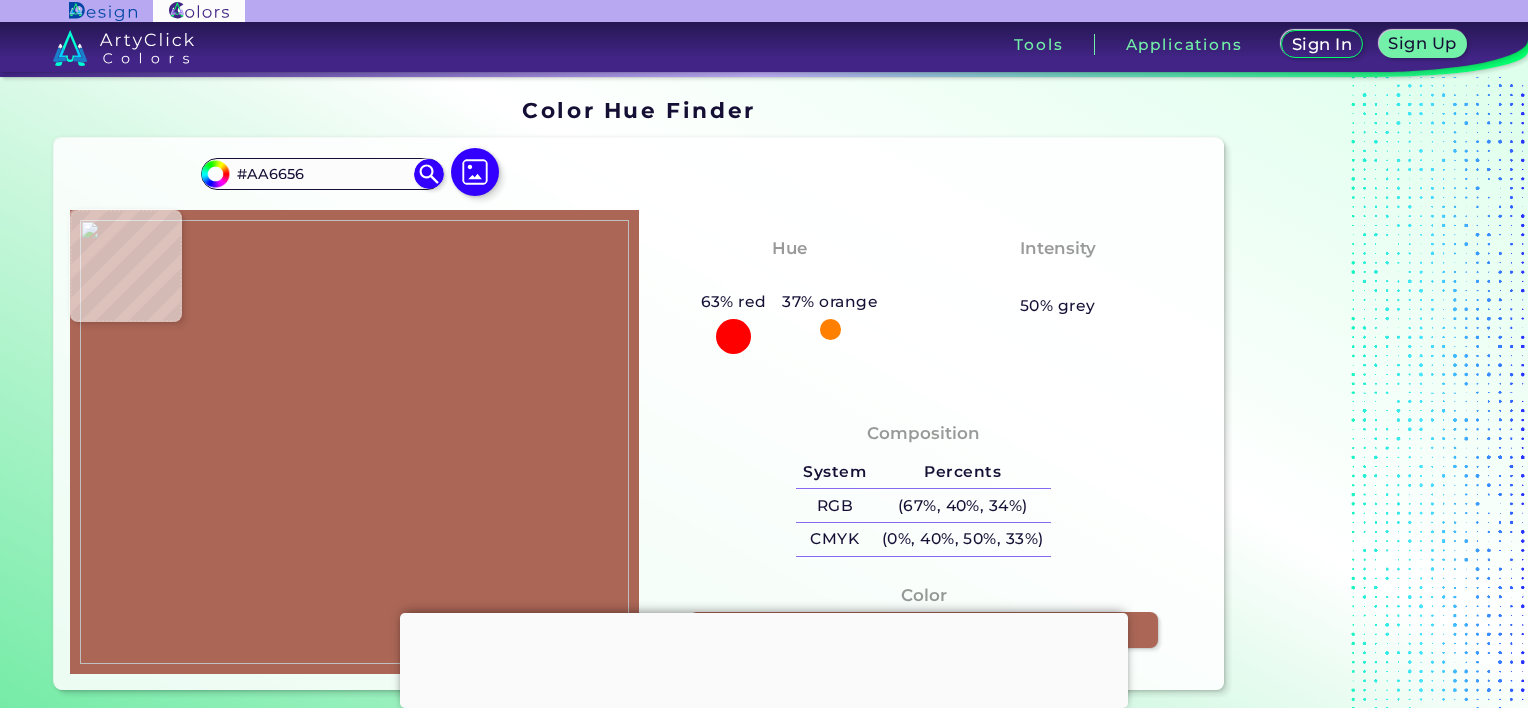 type on "#aa6756" 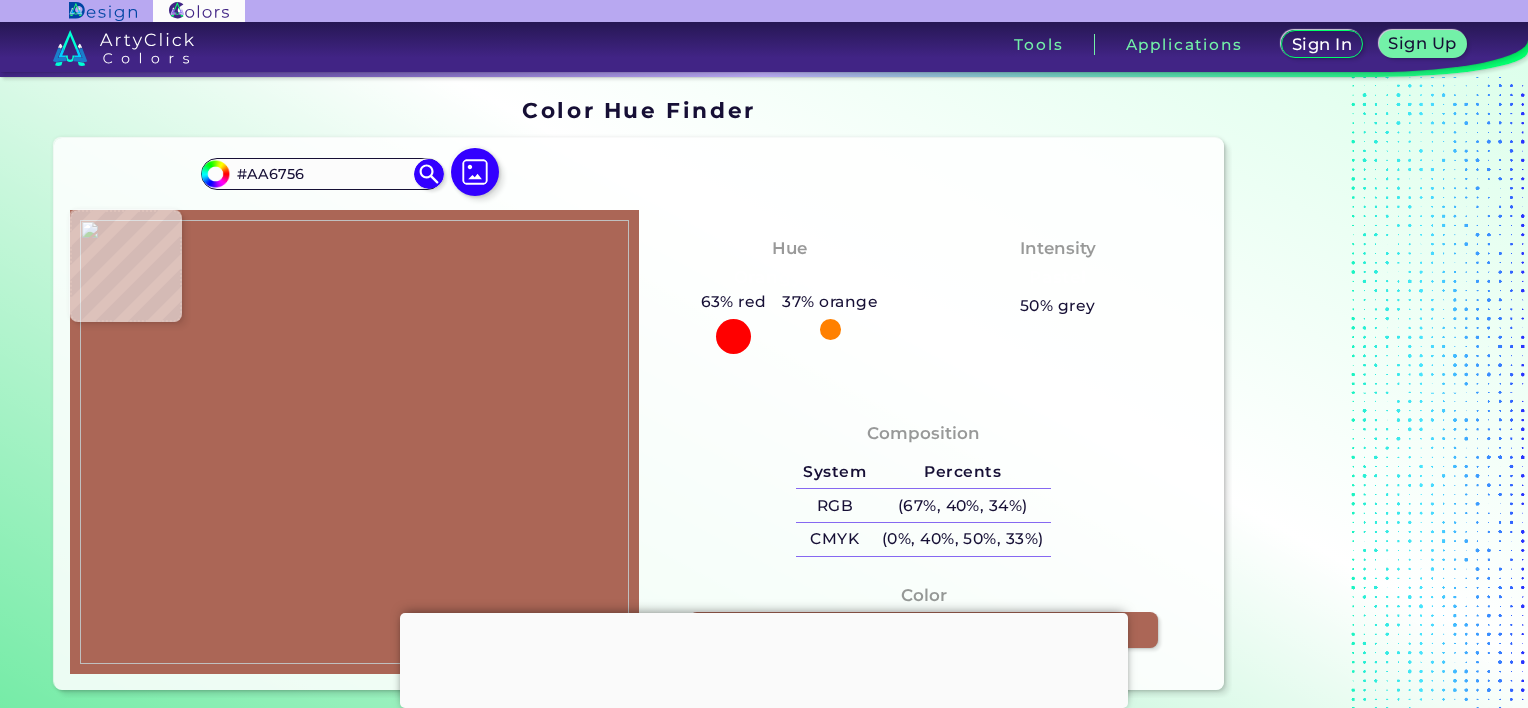 type on "#aa6757" 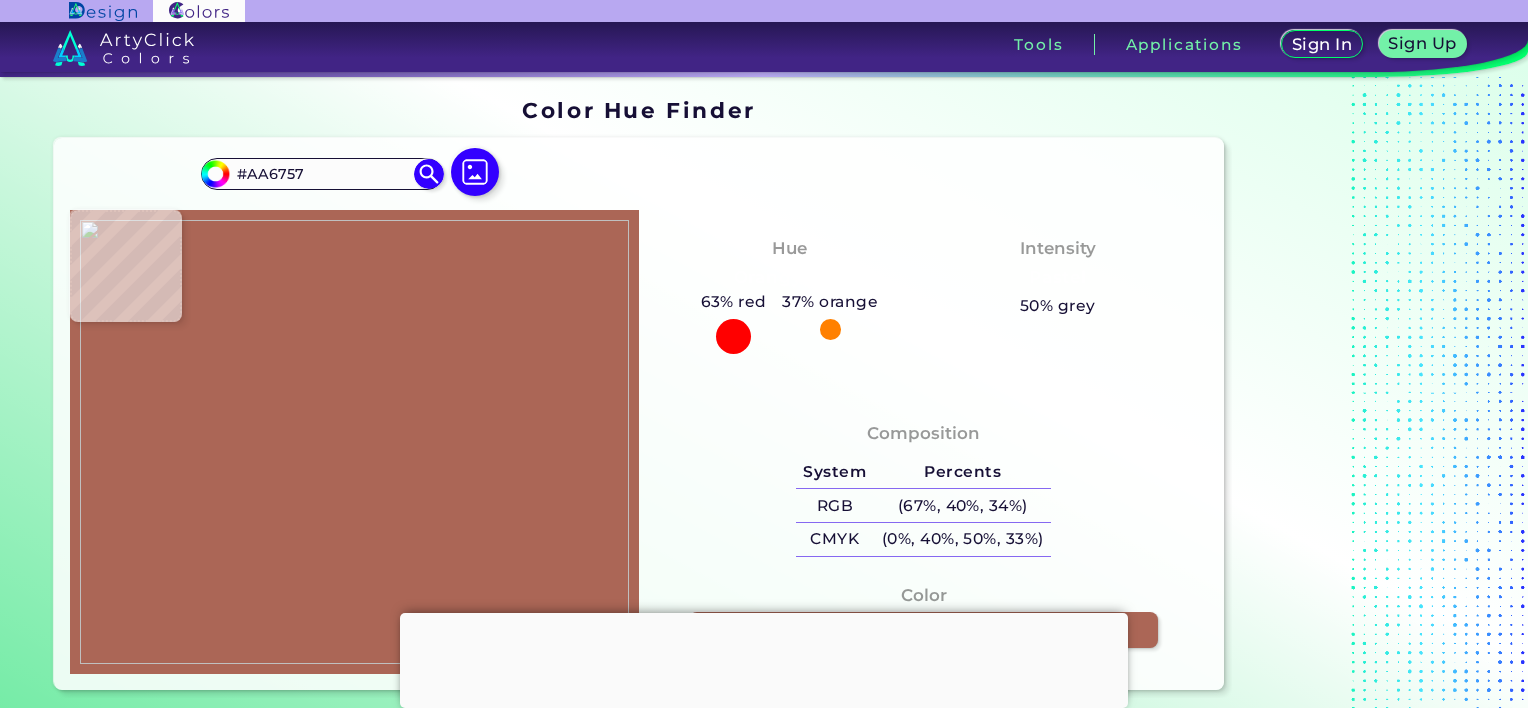 type on "#ab6857" 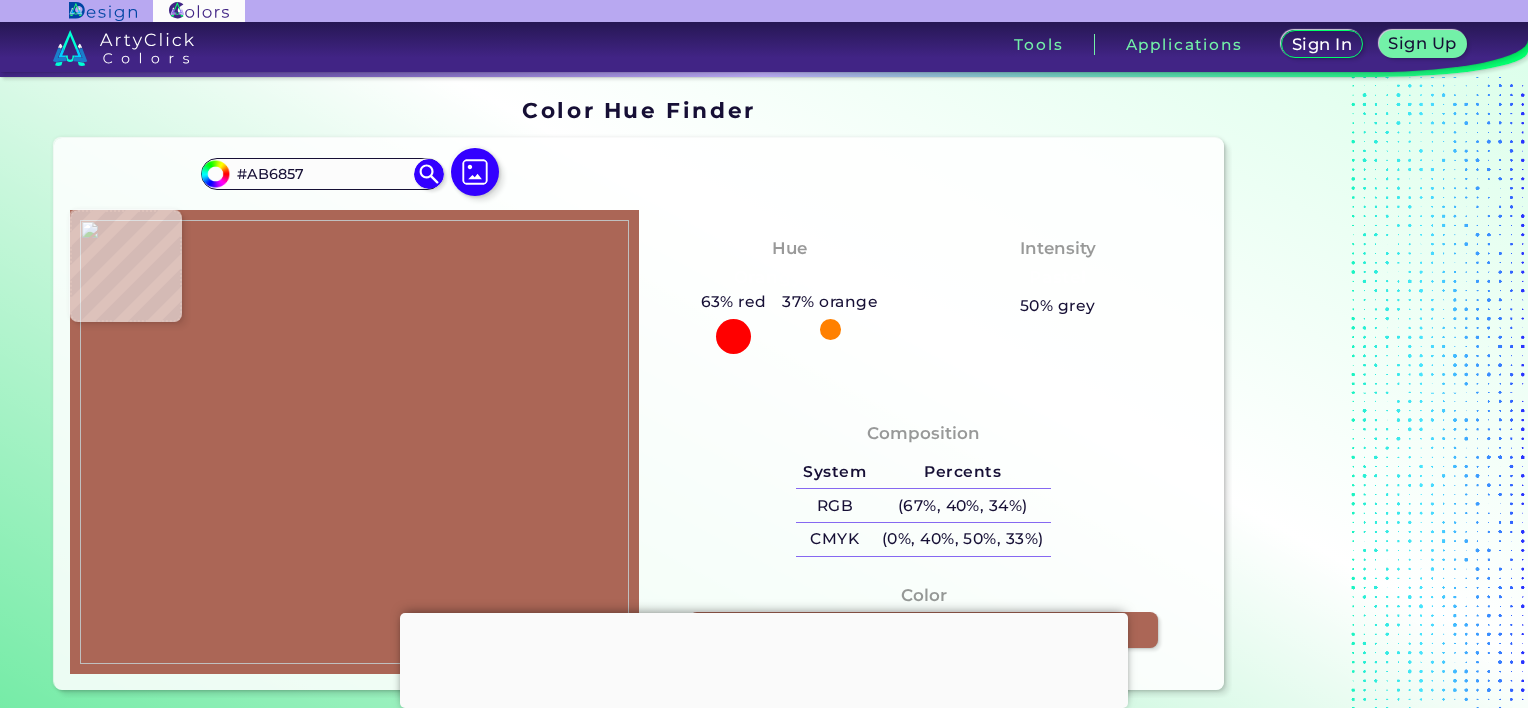 type on "#ab6959" 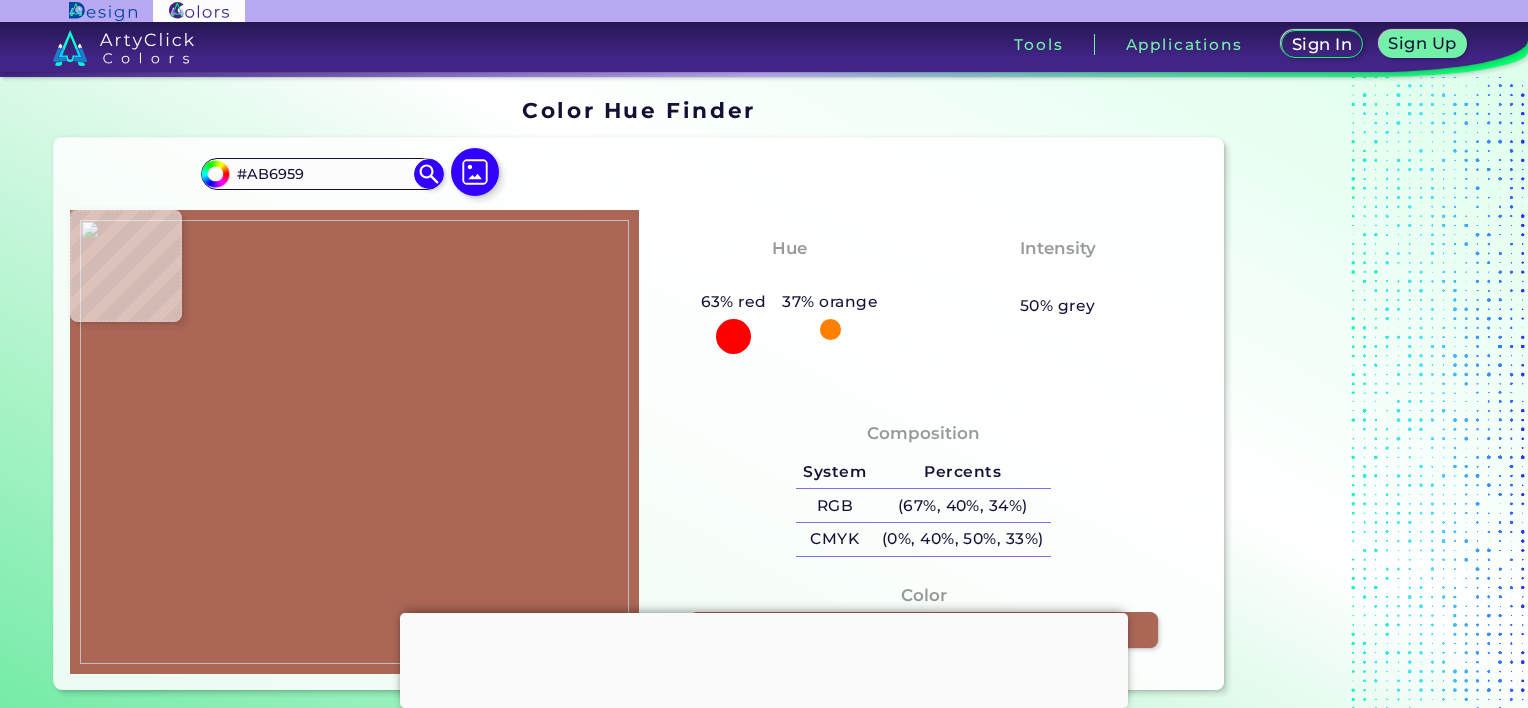 type on "#ab6a5a" 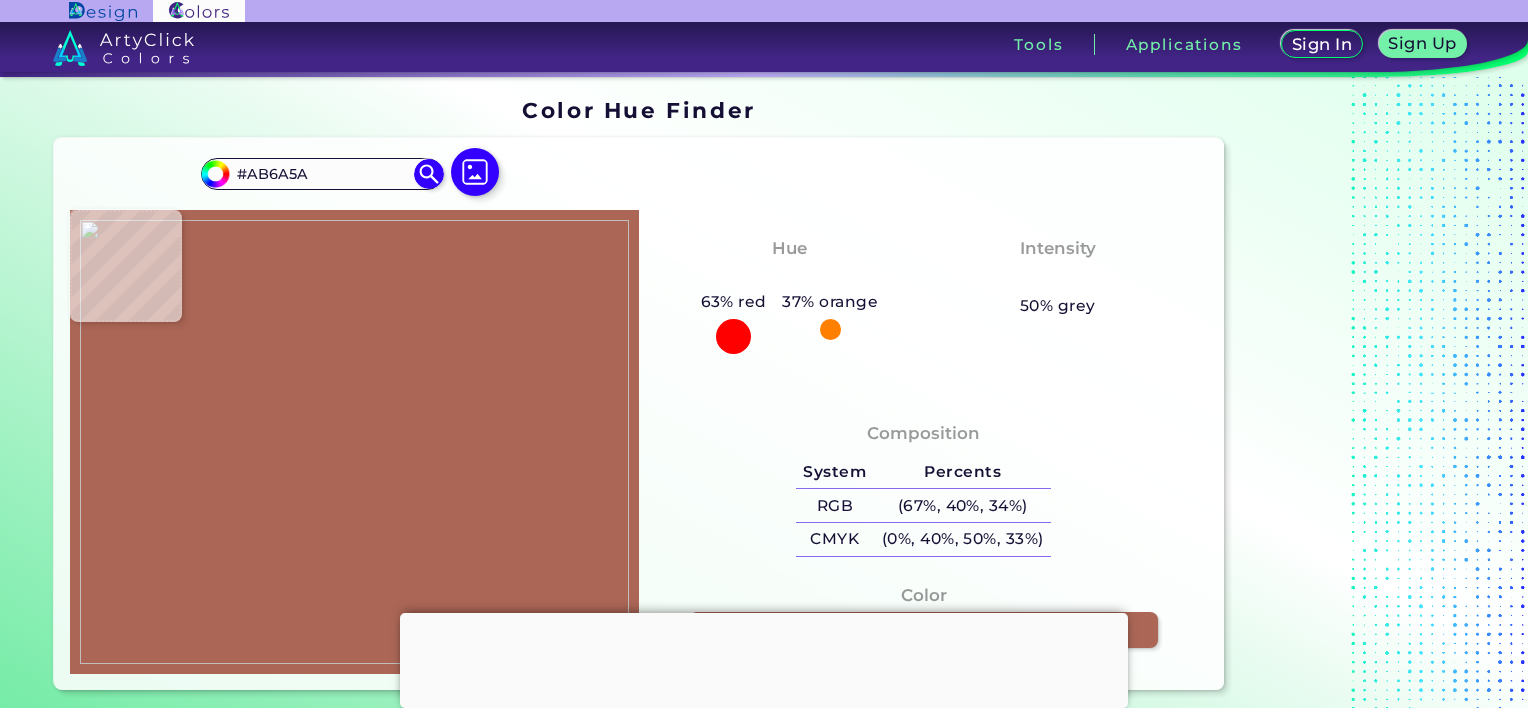 type on "#ab6b5c" 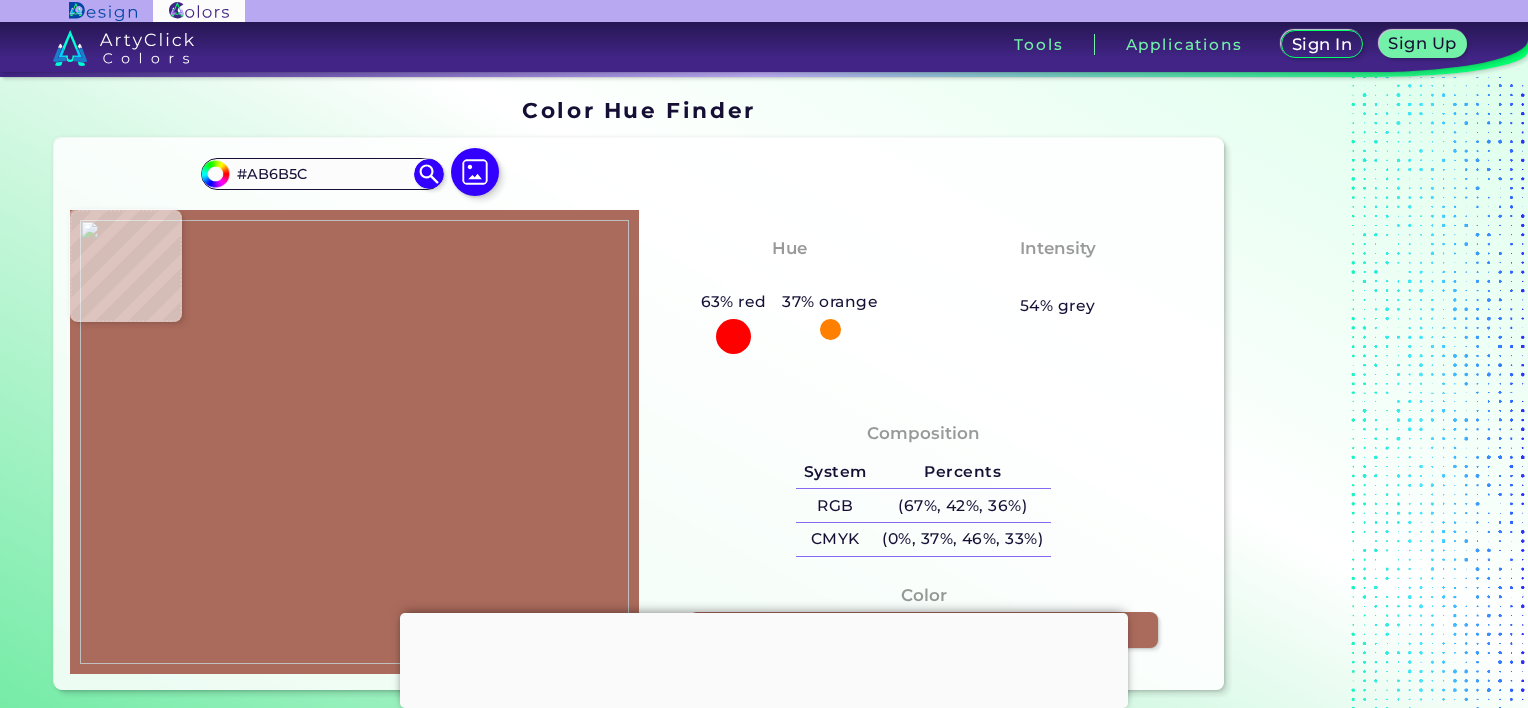 type on "#ab6a5b" 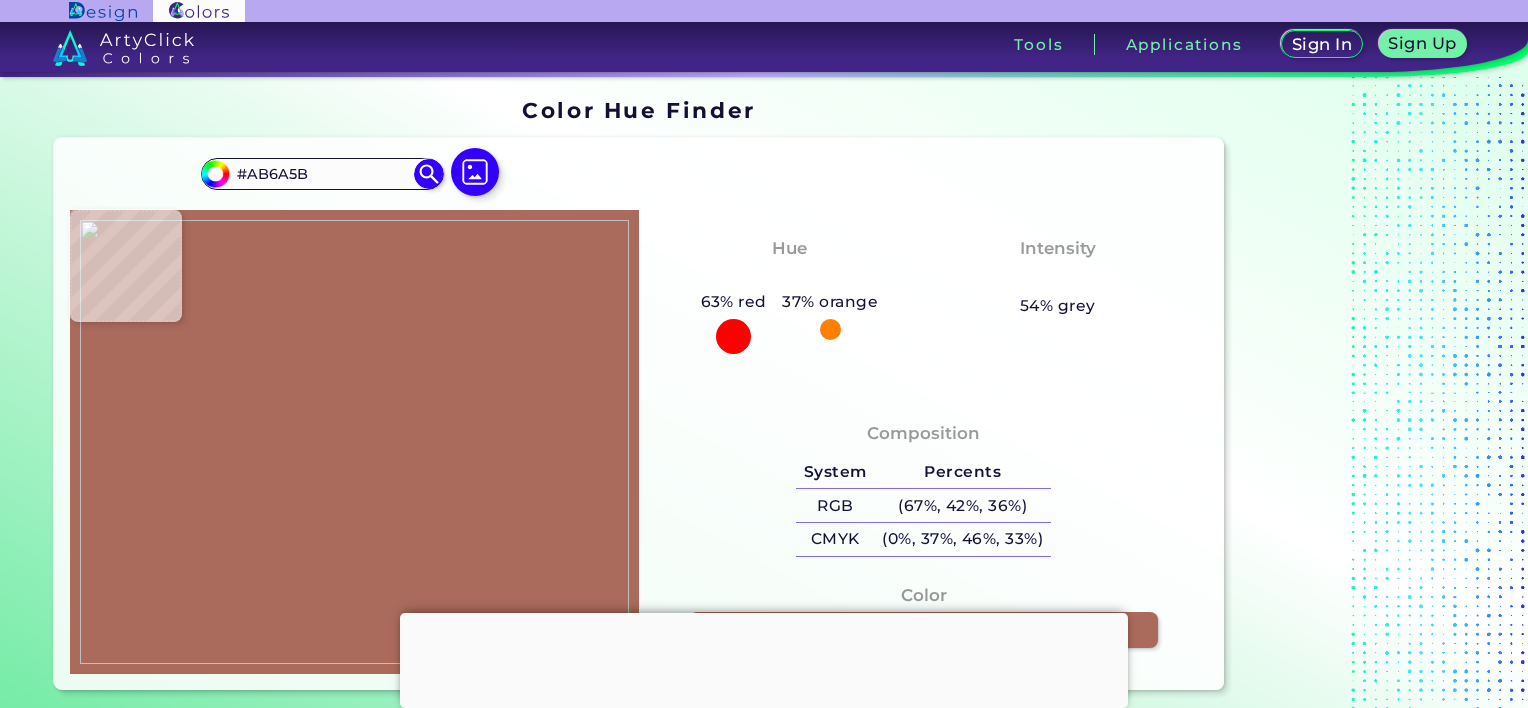 type on "#ab6959" 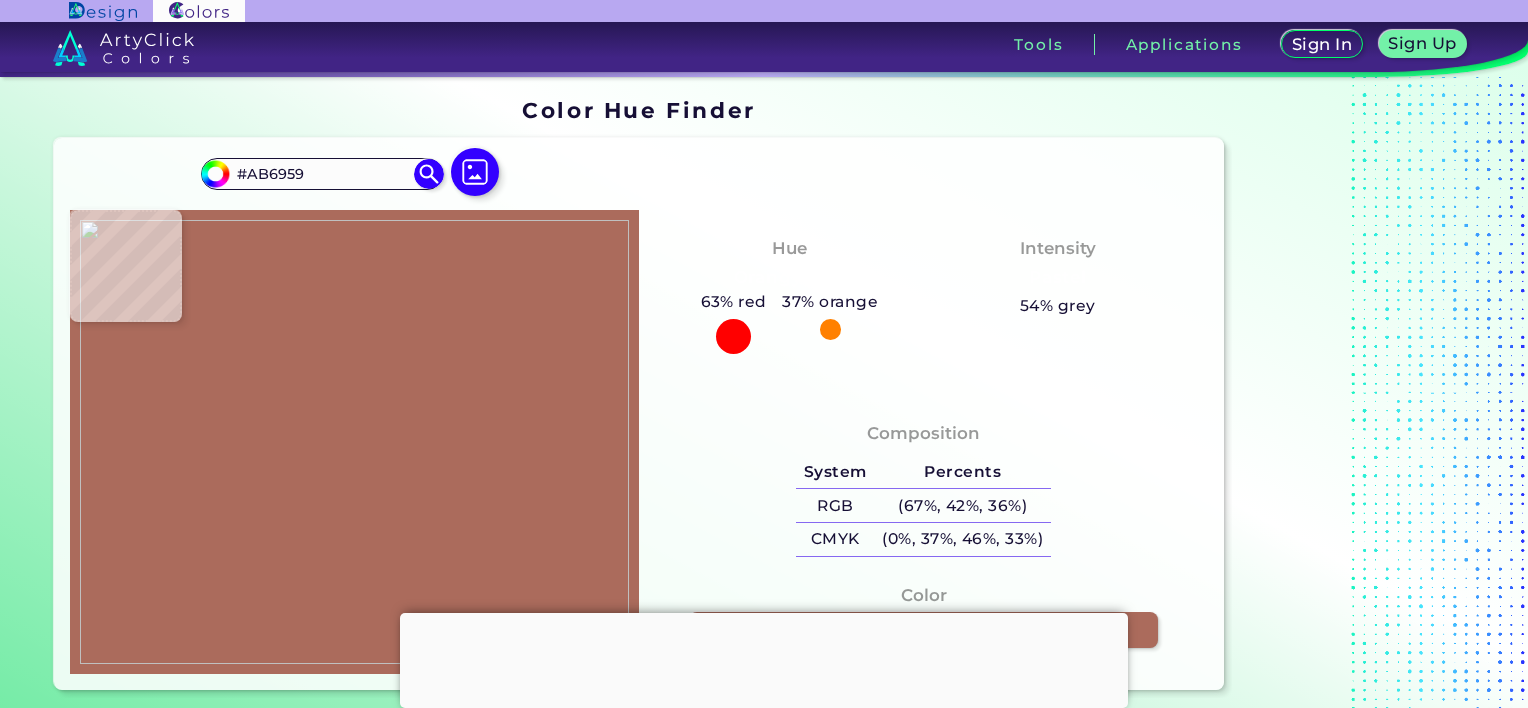 type on "#ab6857" 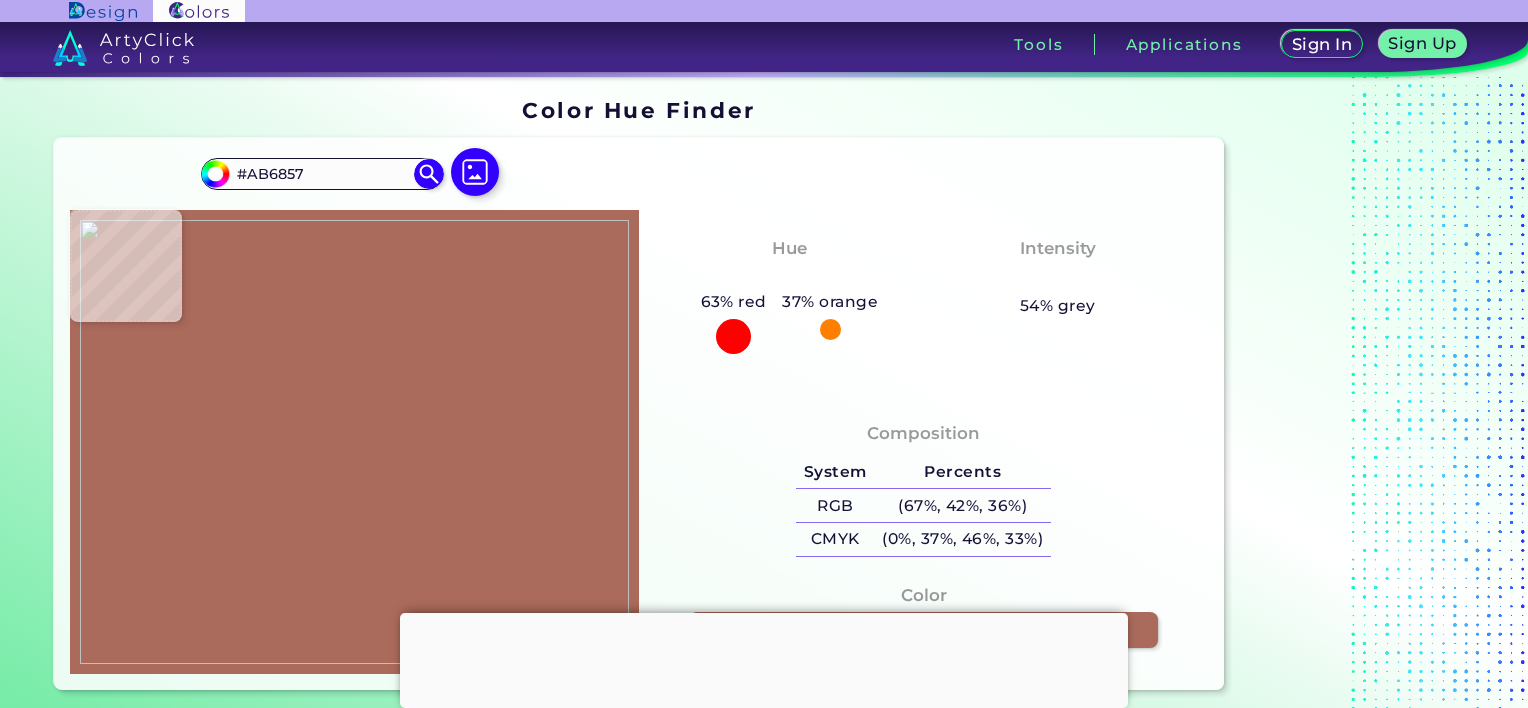 type on "#ab6656" 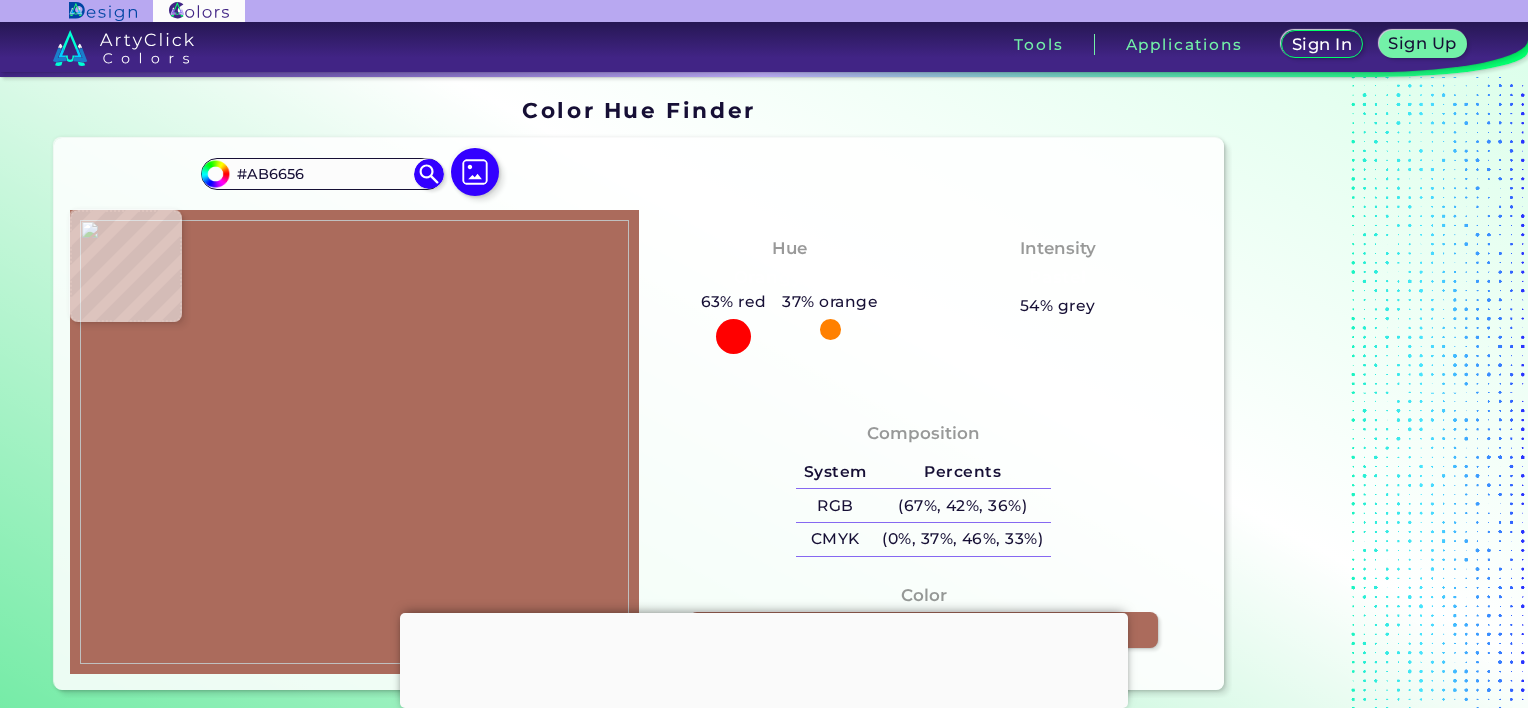 type on "#aa6655" 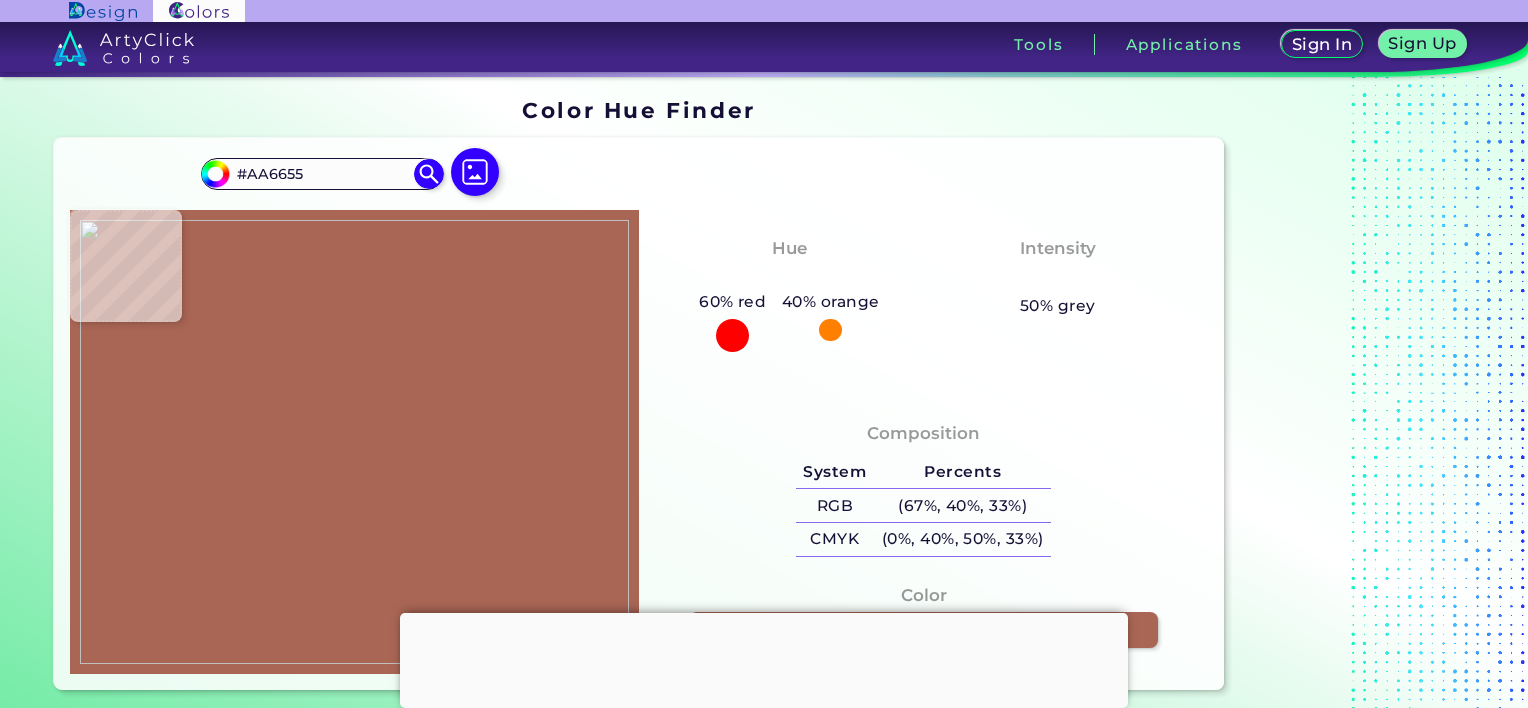 click at bounding box center (354, 442) 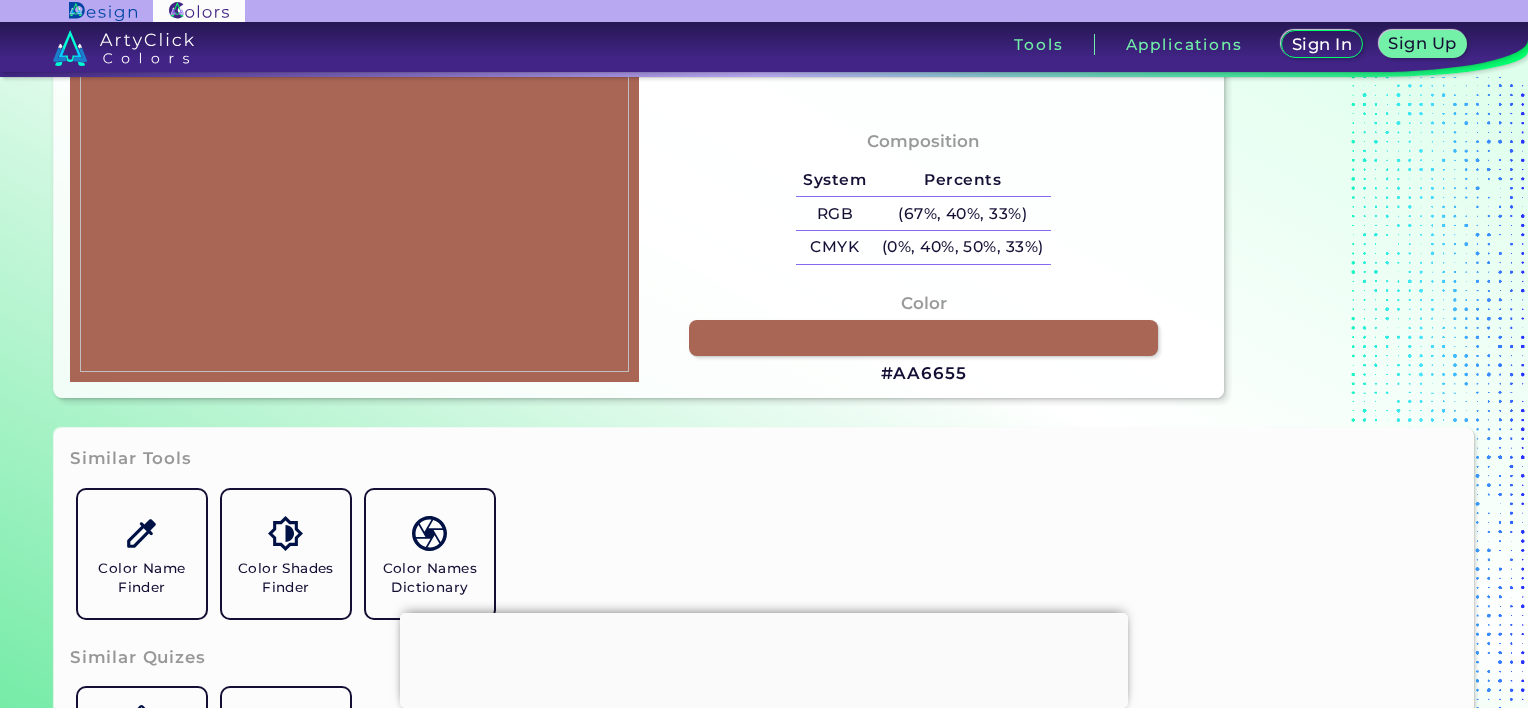 scroll, scrollTop: 303, scrollLeft: 0, axis: vertical 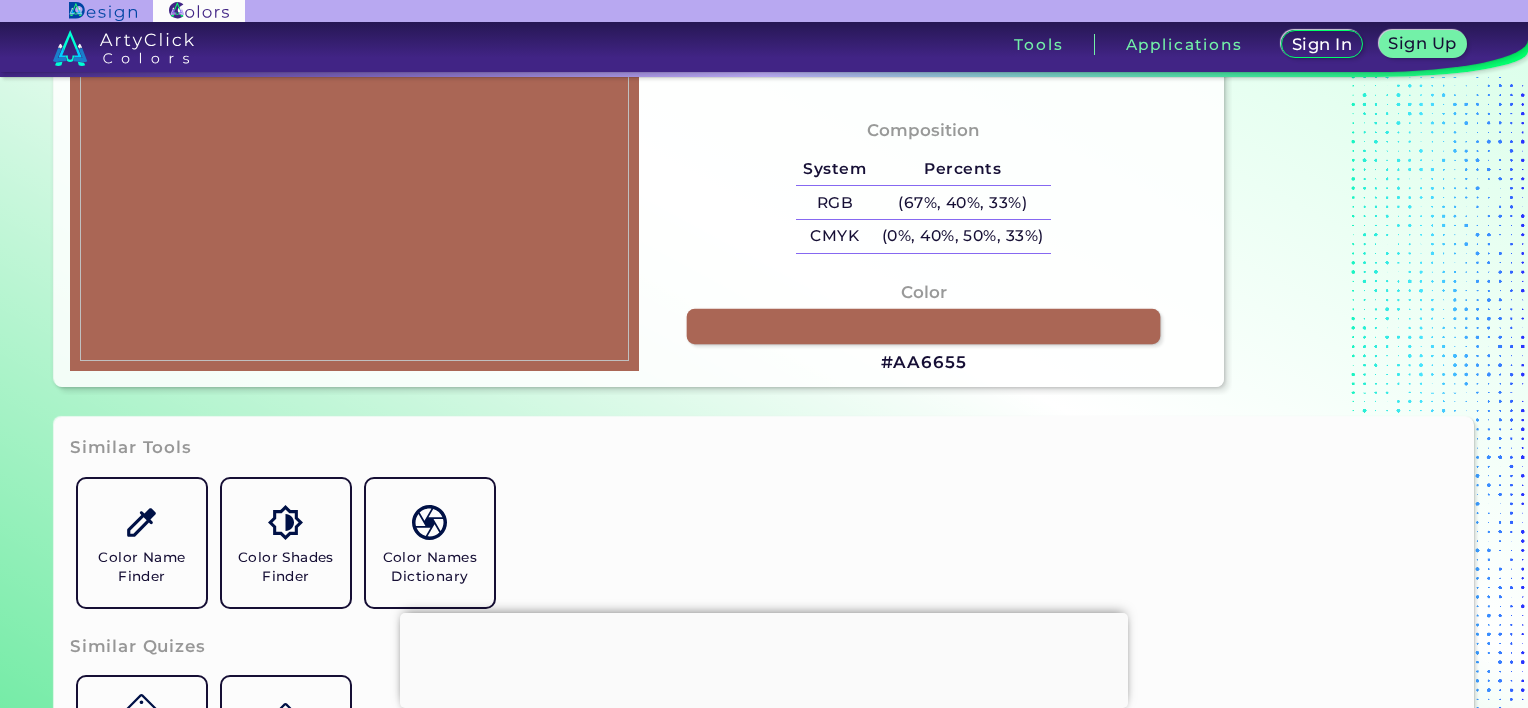 click at bounding box center [924, 327] 